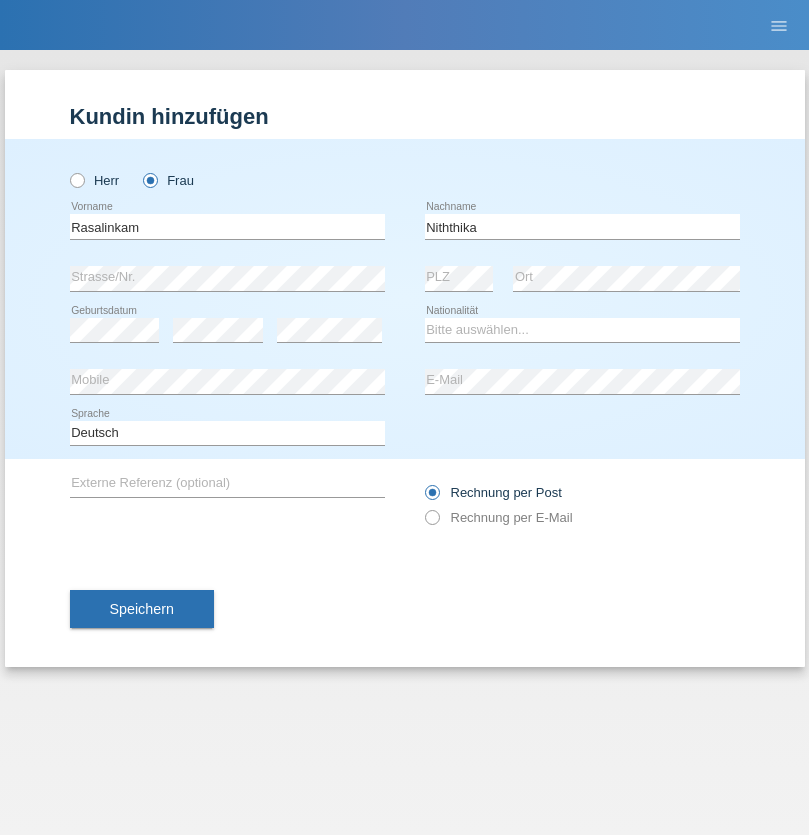 scroll, scrollTop: 0, scrollLeft: 0, axis: both 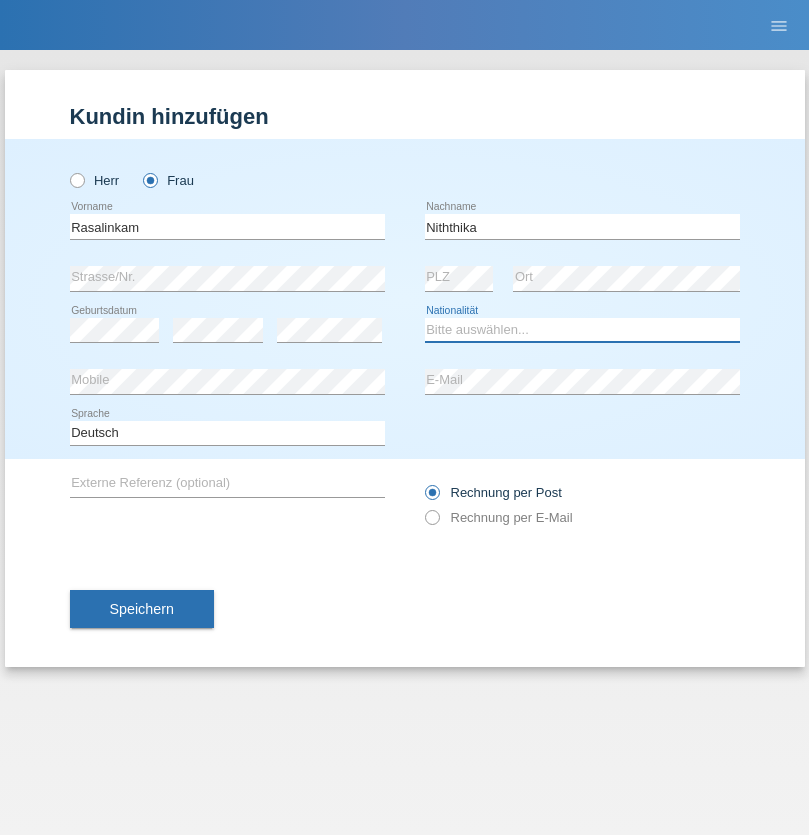 select on "LK" 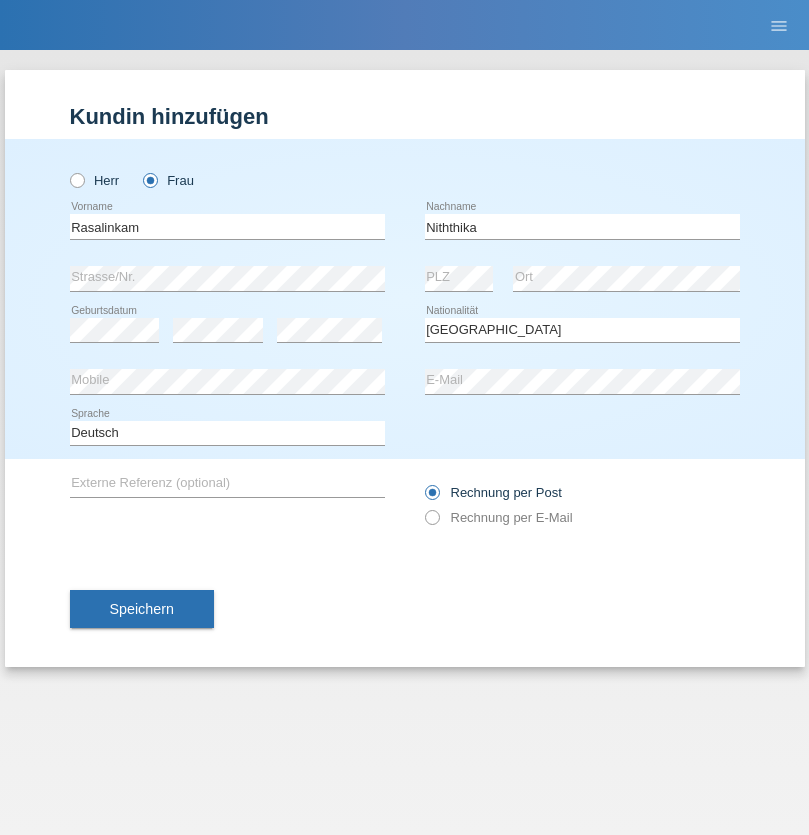 select on "C" 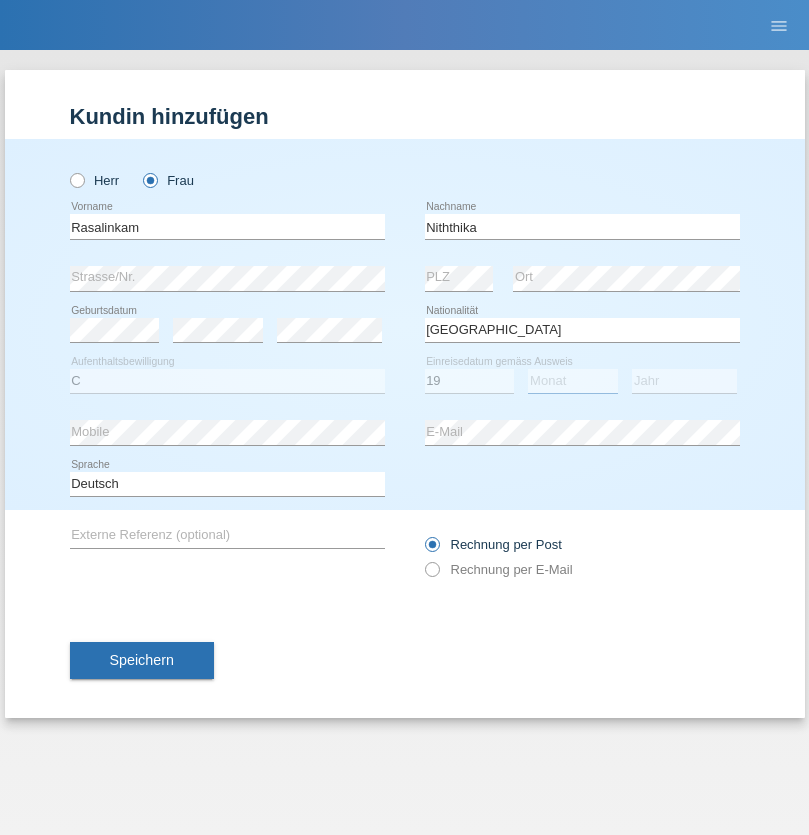 select on "07" 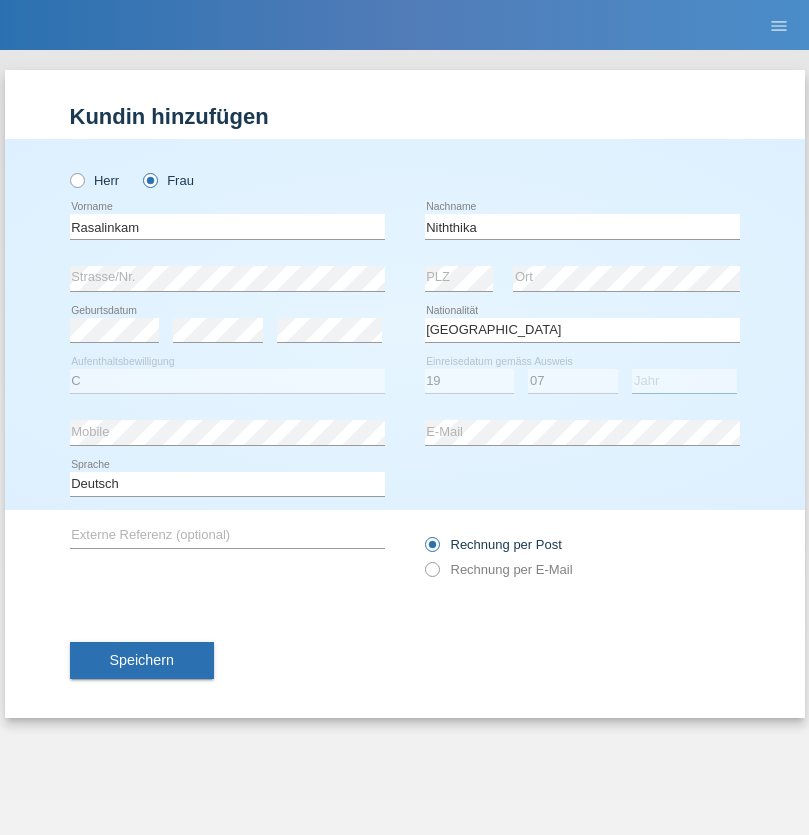 select on "2021" 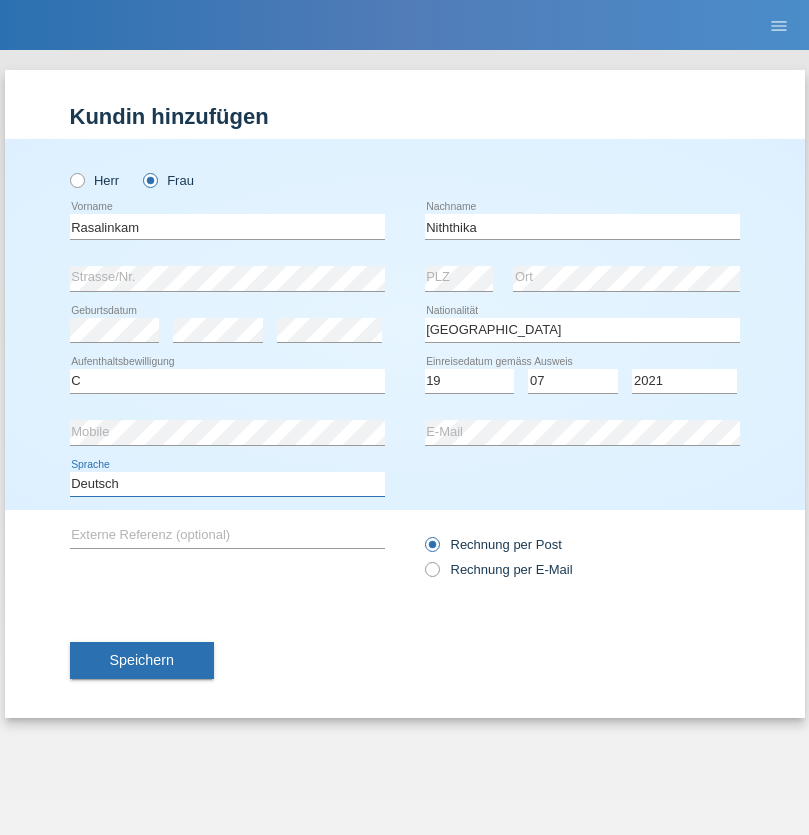 select on "en" 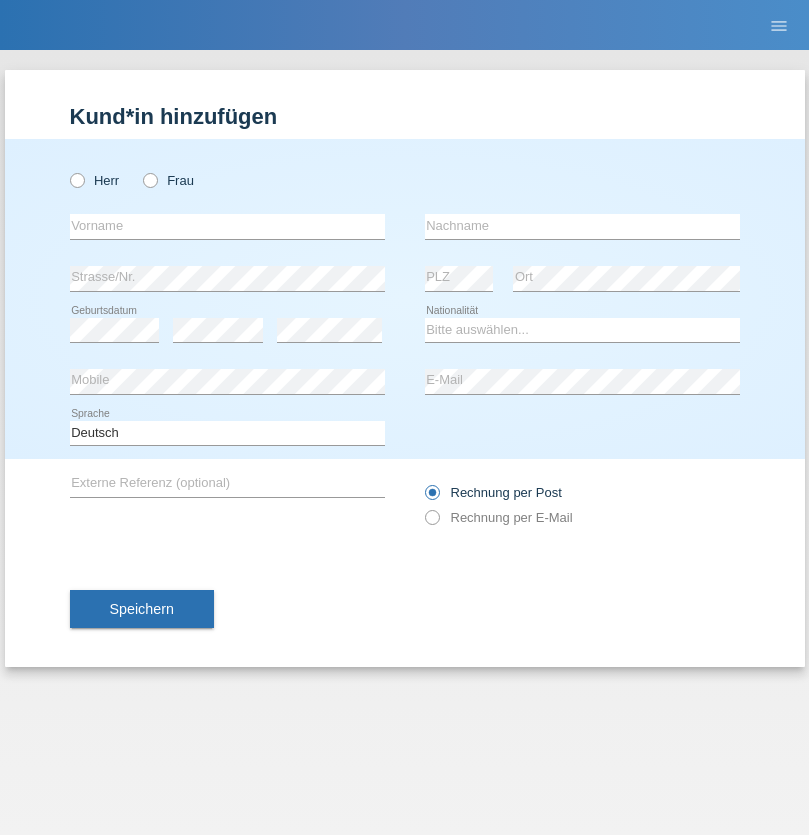 scroll, scrollTop: 0, scrollLeft: 0, axis: both 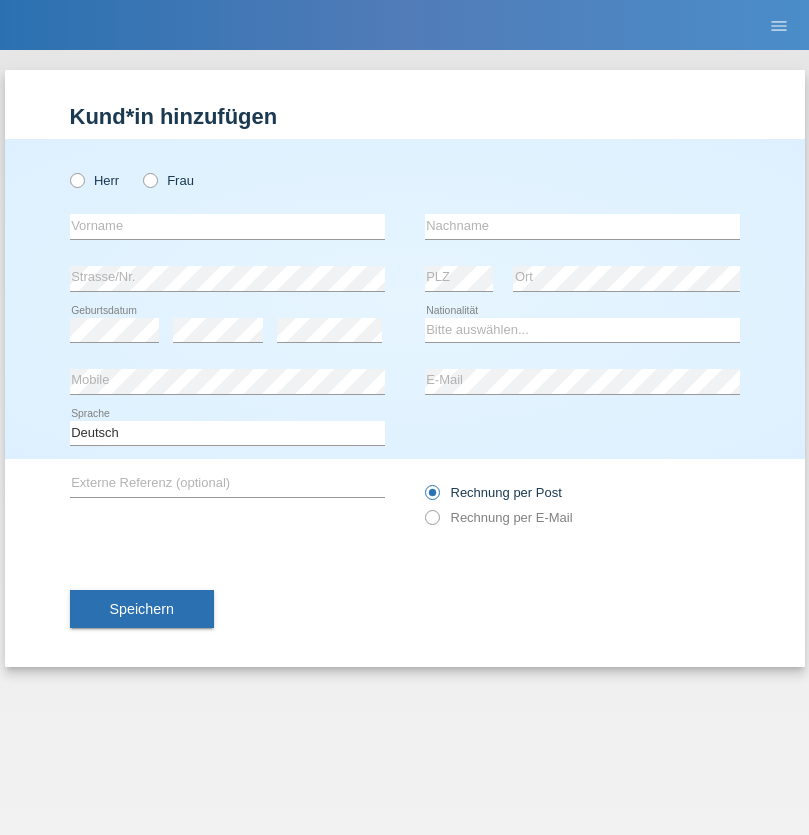 radio on "true" 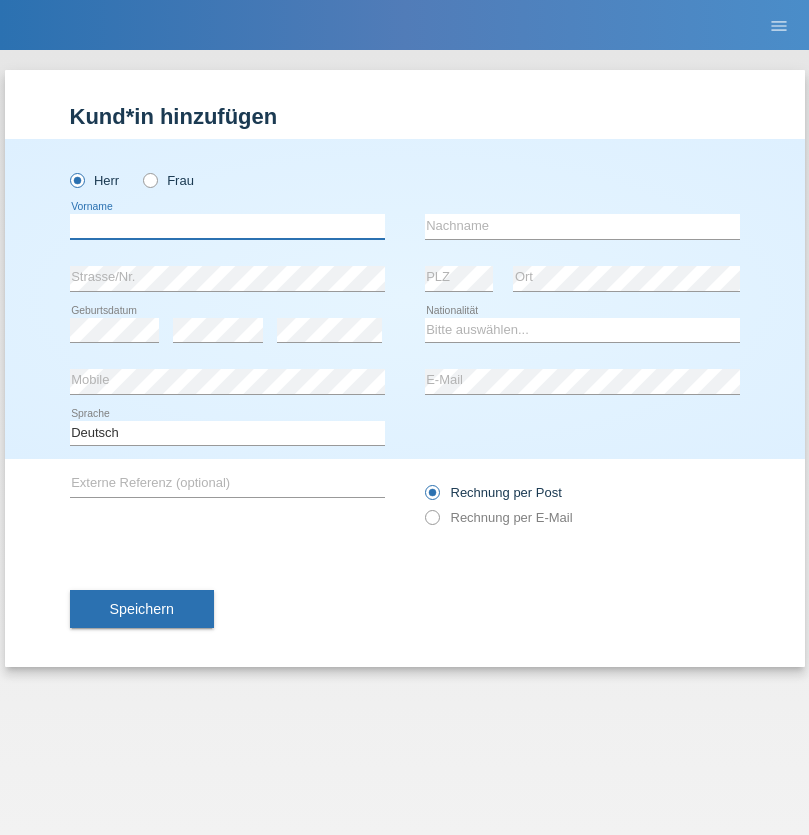 click at bounding box center [227, 226] 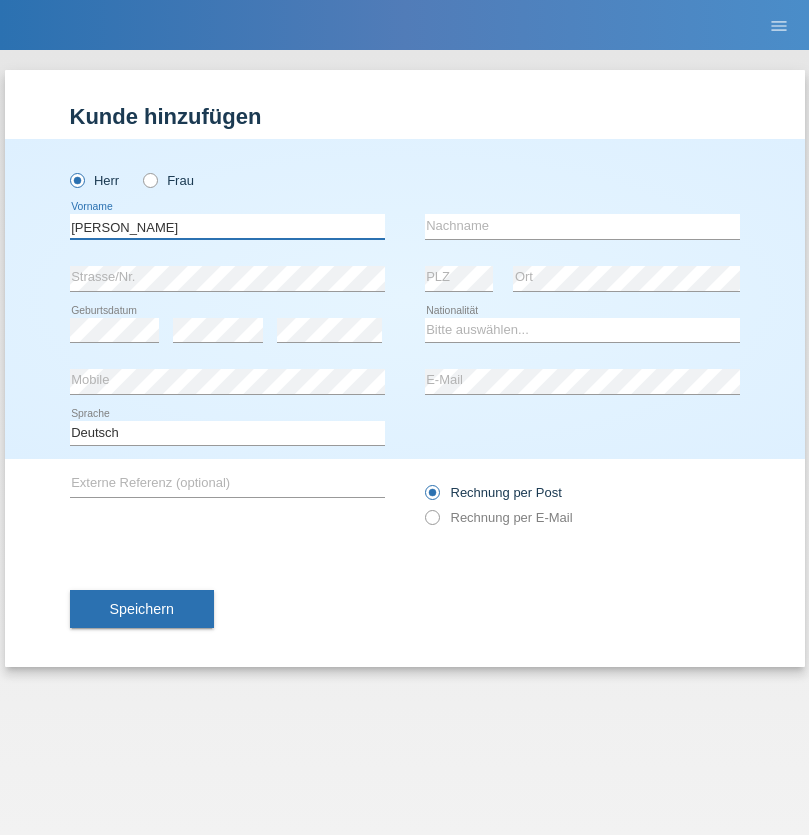 type on "Paolo" 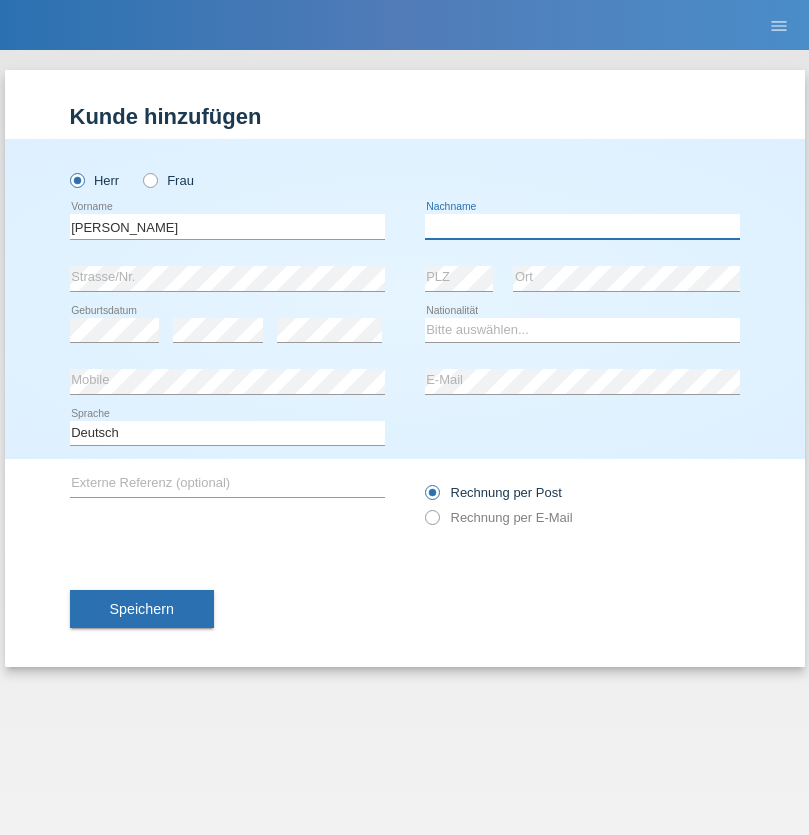 click at bounding box center (582, 226) 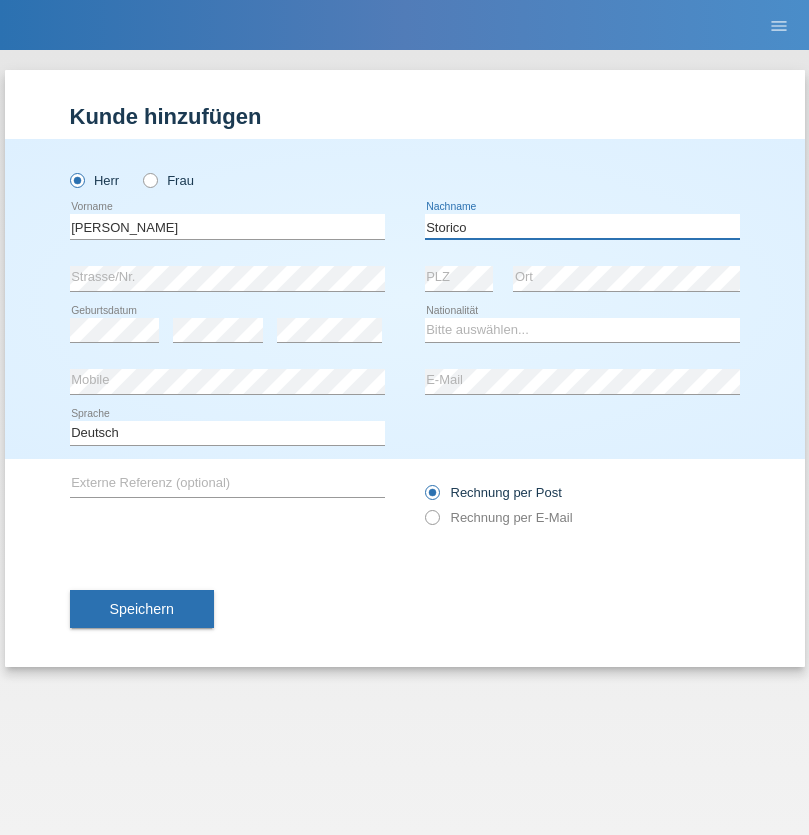 type on "Storico" 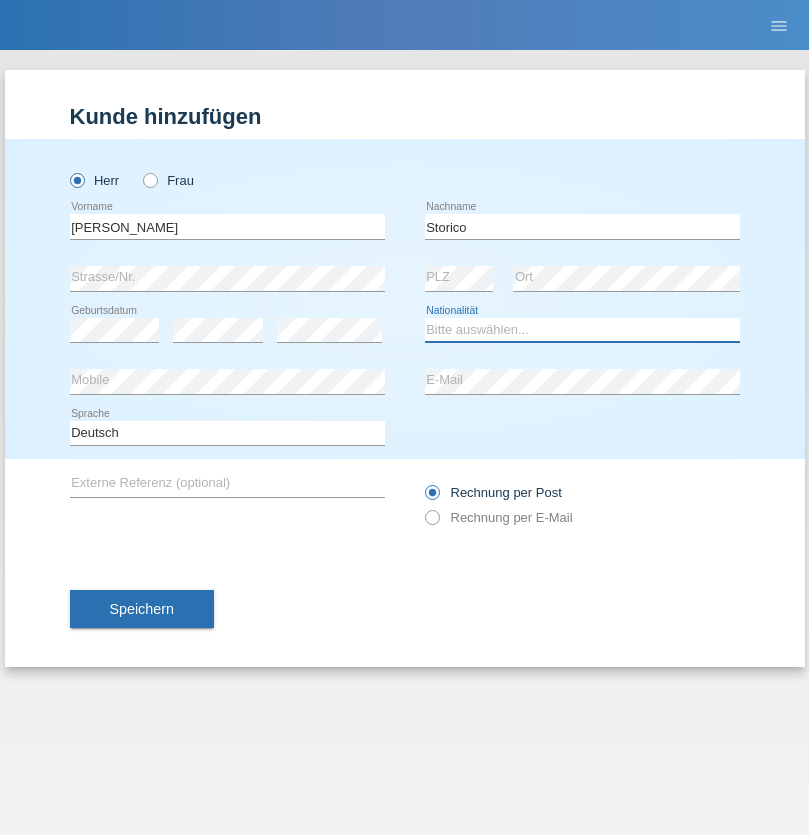 select on "IT" 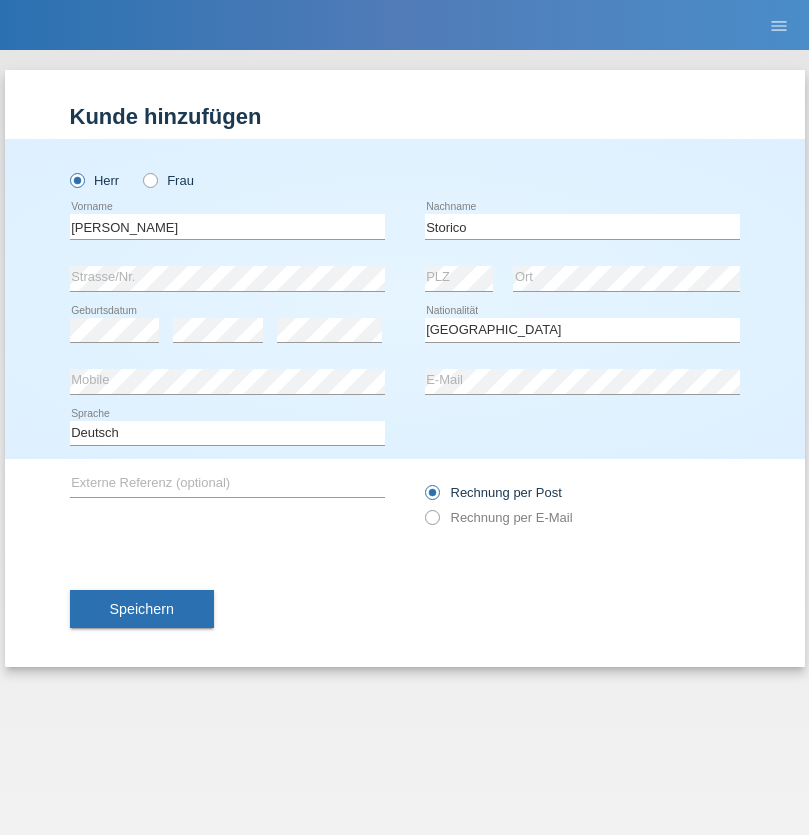 select on "C" 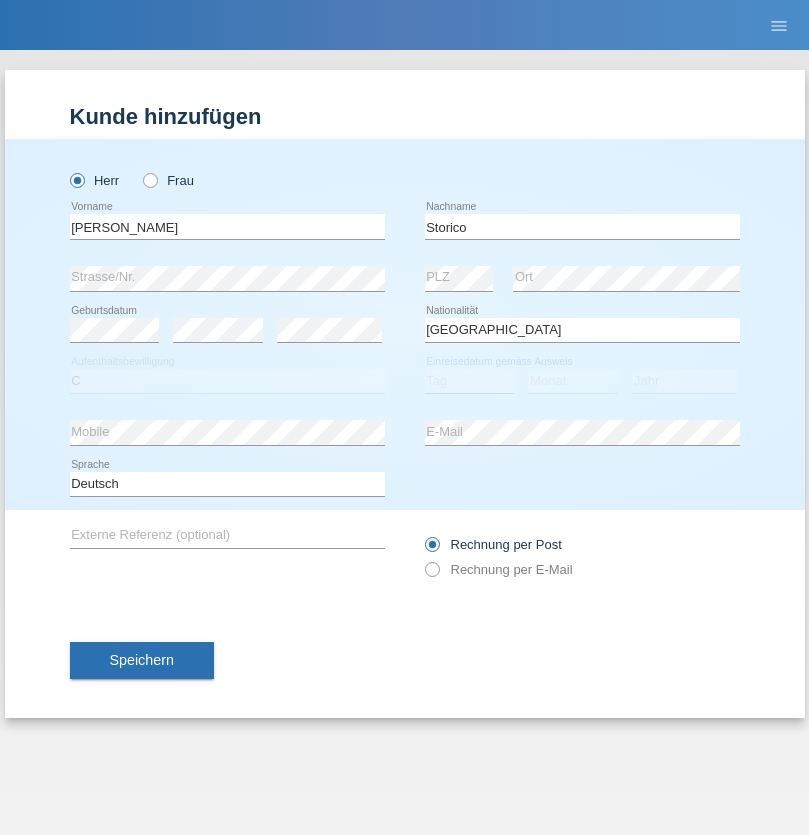 select on "19" 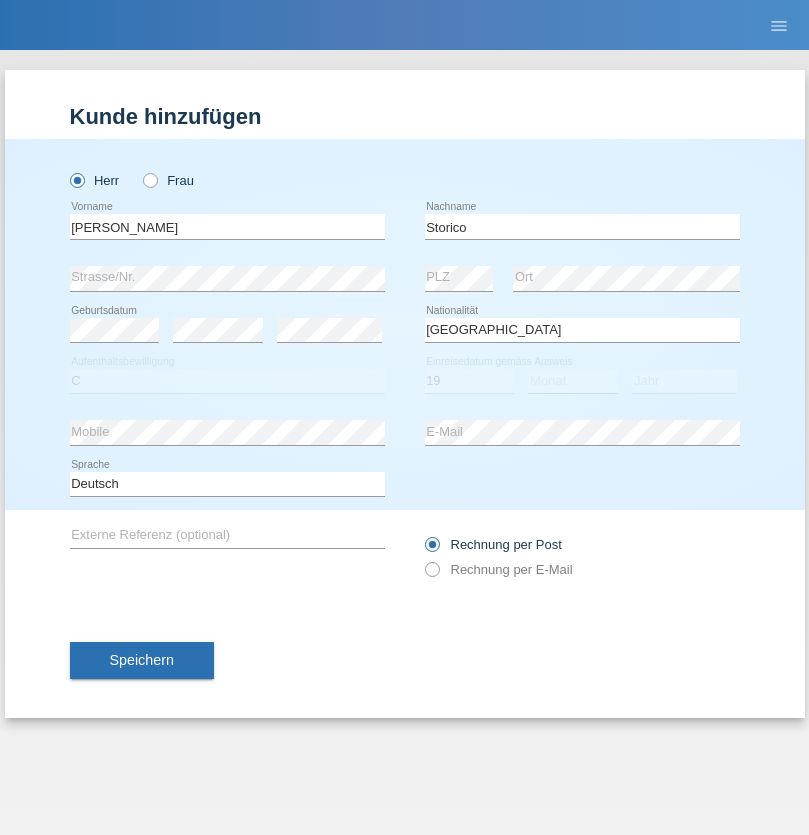 select on "07" 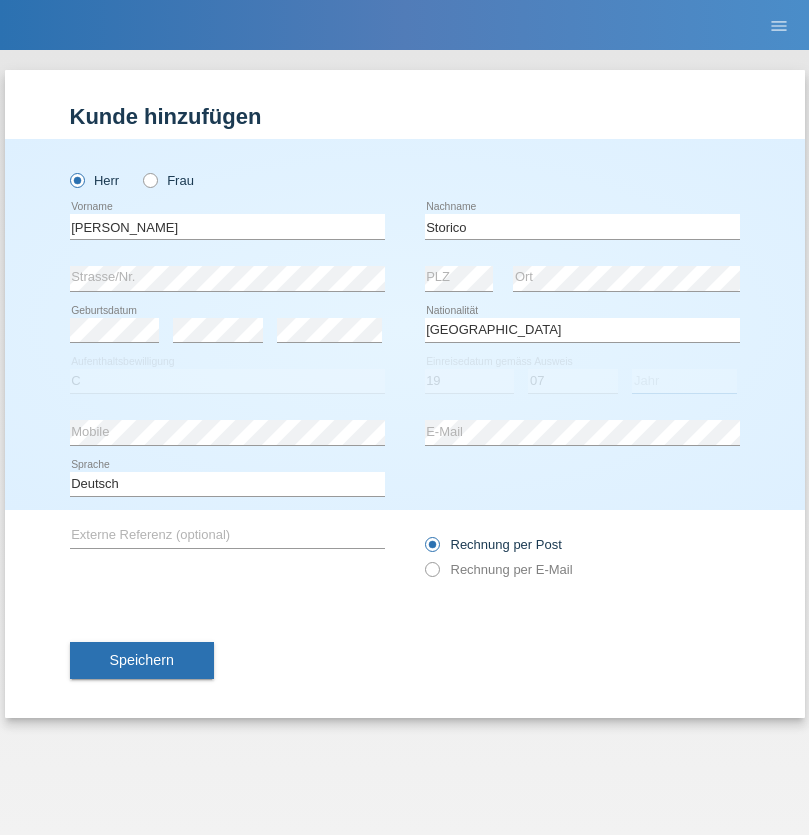 select on "2021" 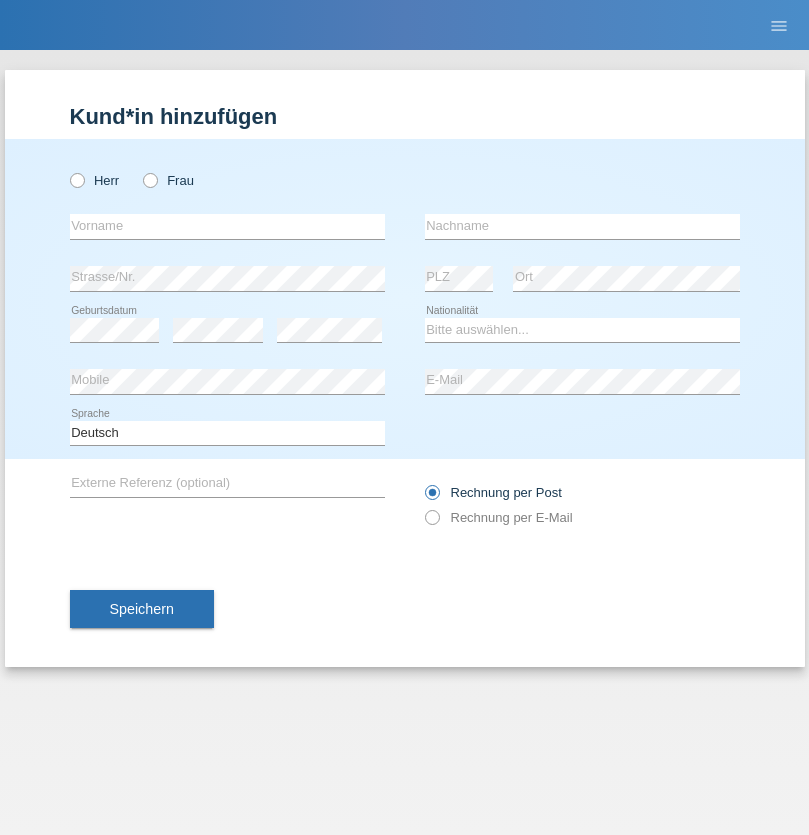 scroll, scrollTop: 0, scrollLeft: 0, axis: both 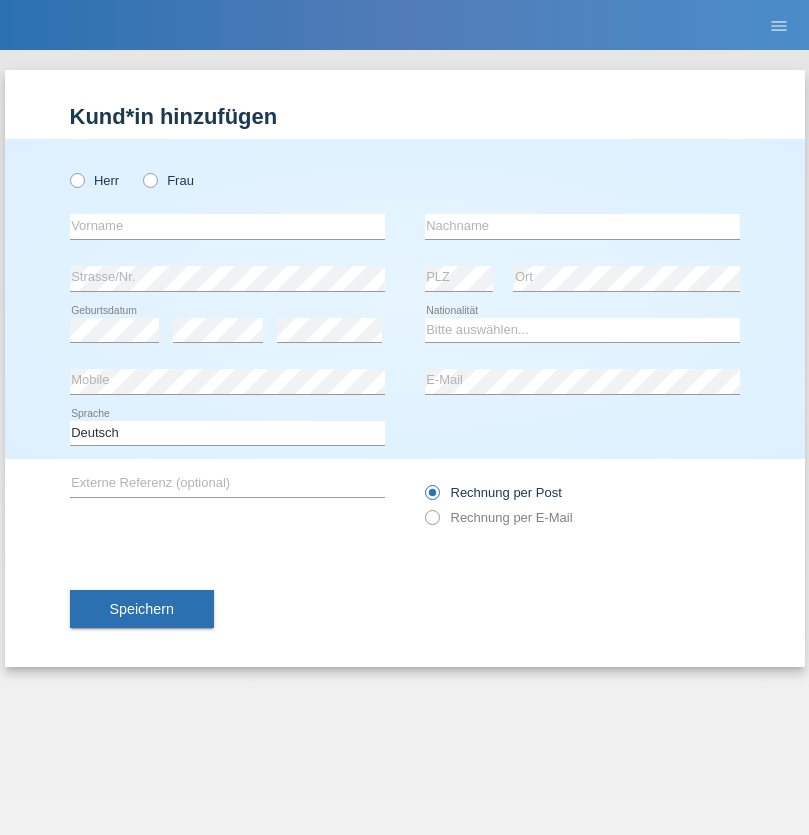 radio on "true" 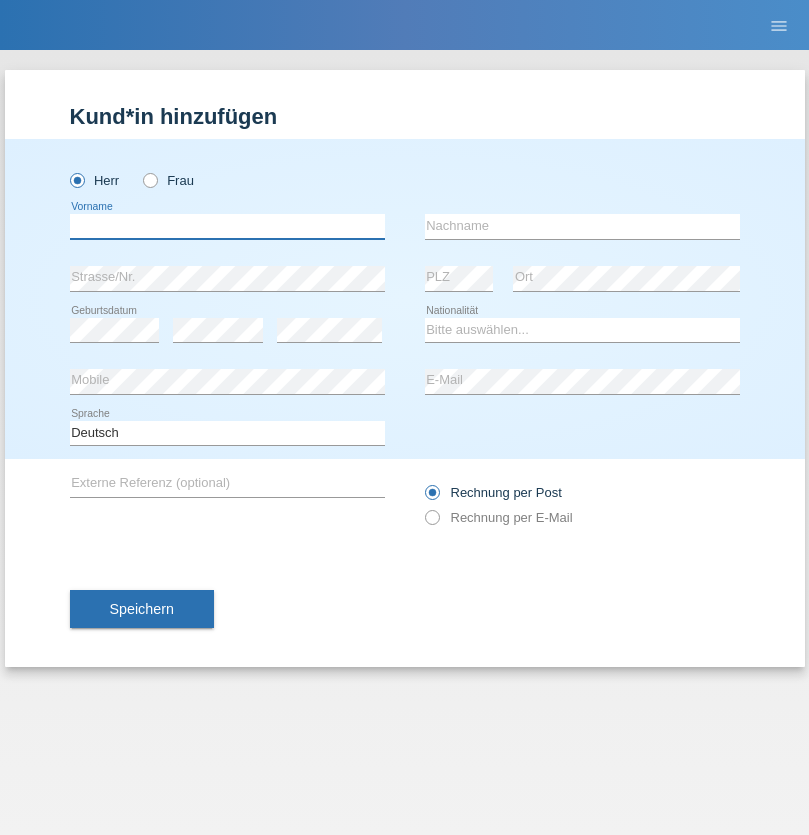click at bounding box center (227, 226) 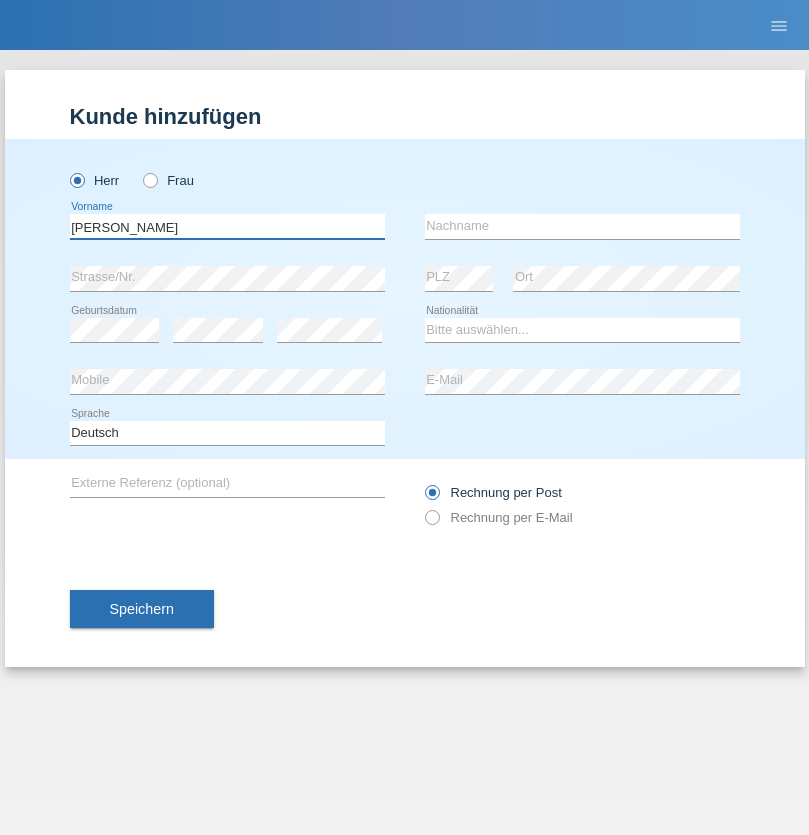 type on "[PERSON_NAME]" 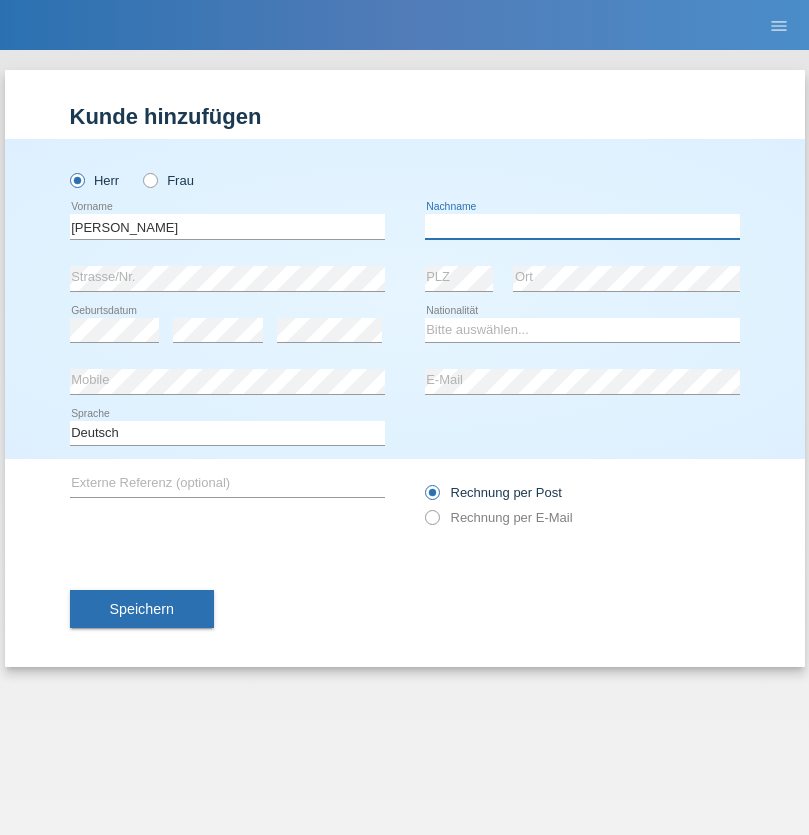click at bounding box center (582, 226) 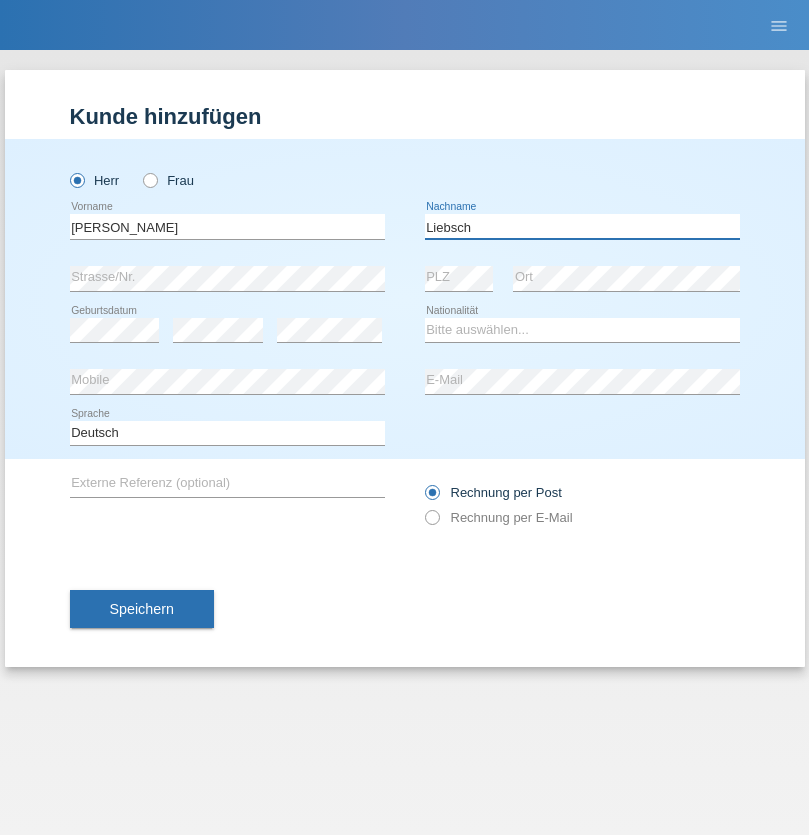 type on "Liebsch" 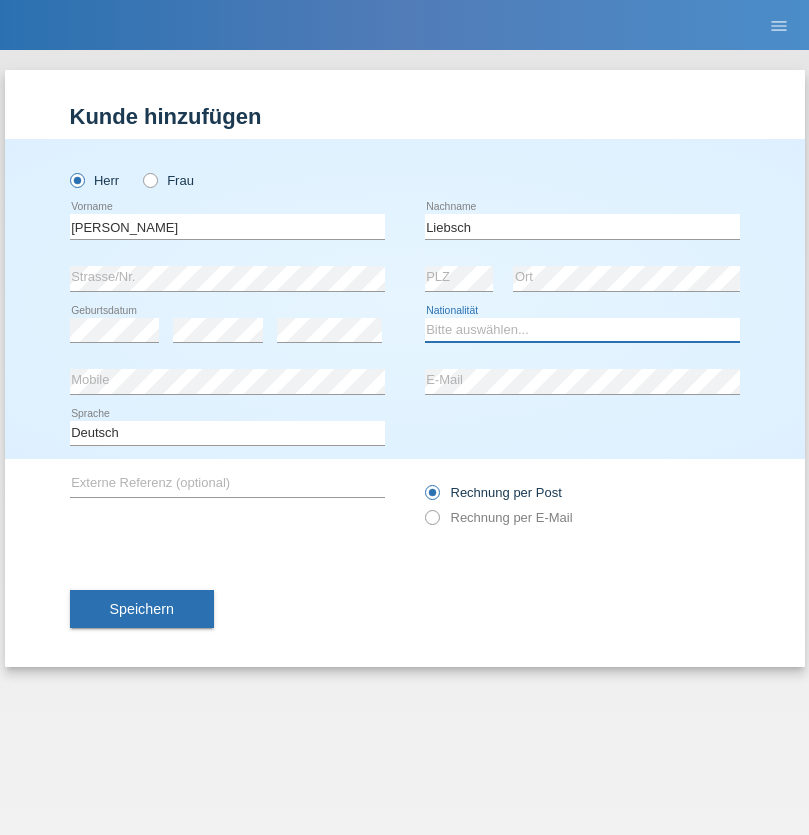 select on "DE" 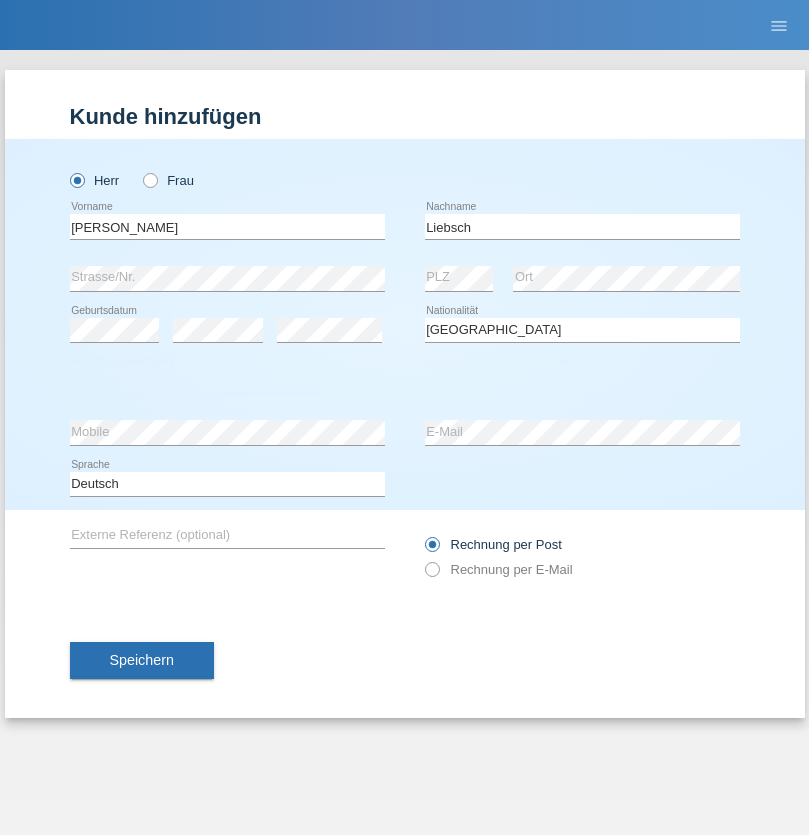 select on "C" 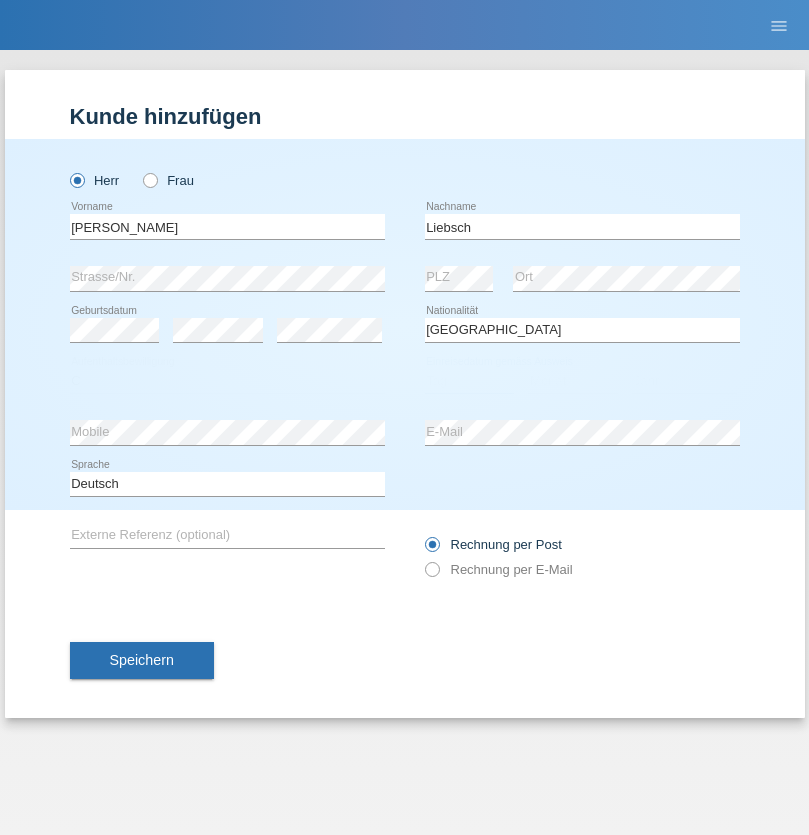 select on "19" 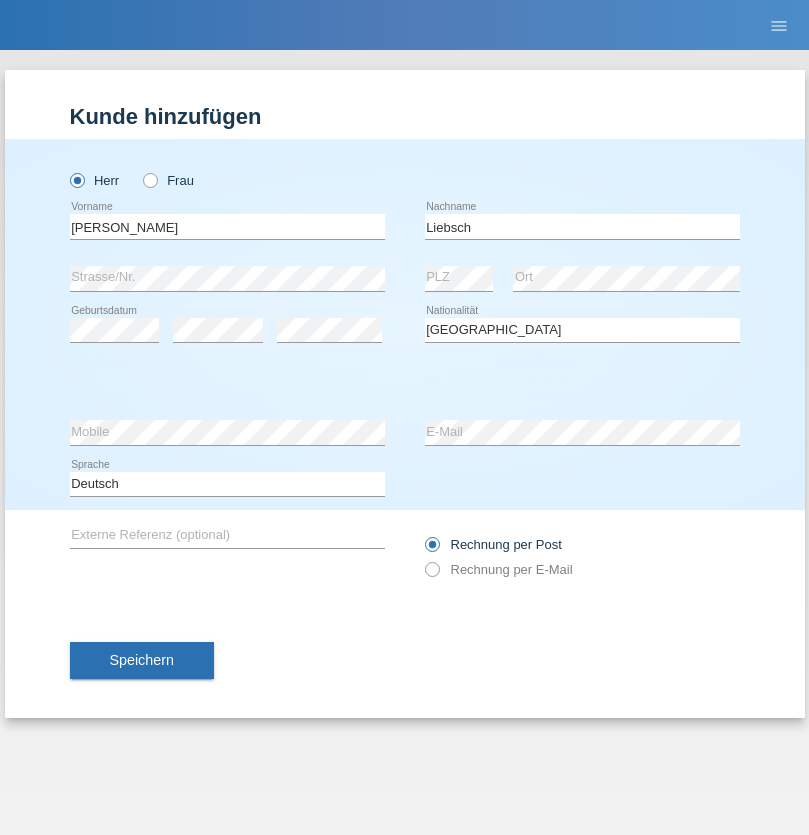 select on "07" 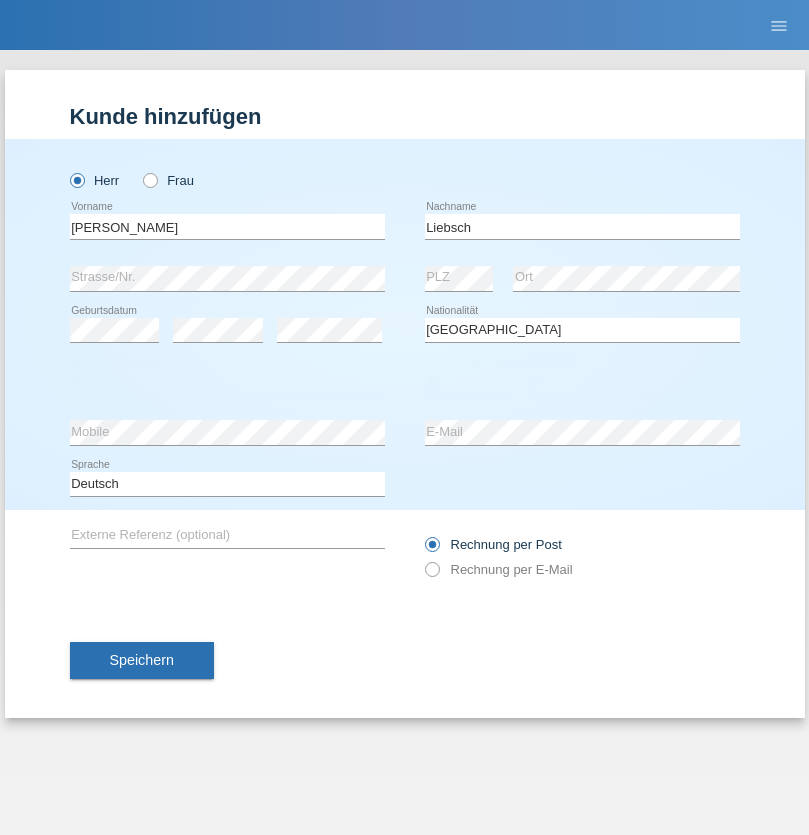 select on "2021" 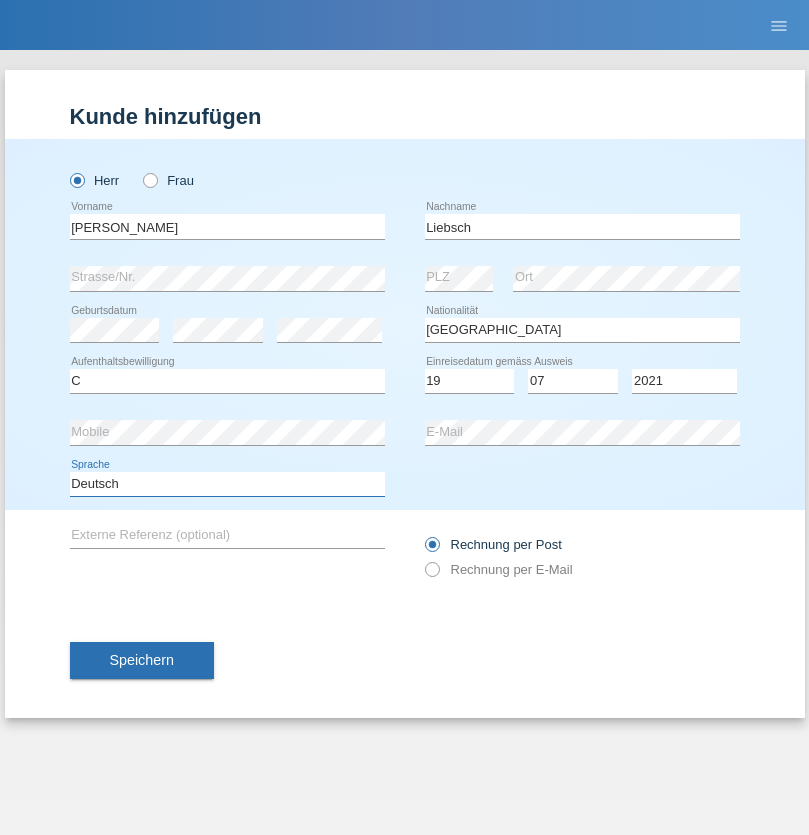 select on "en" 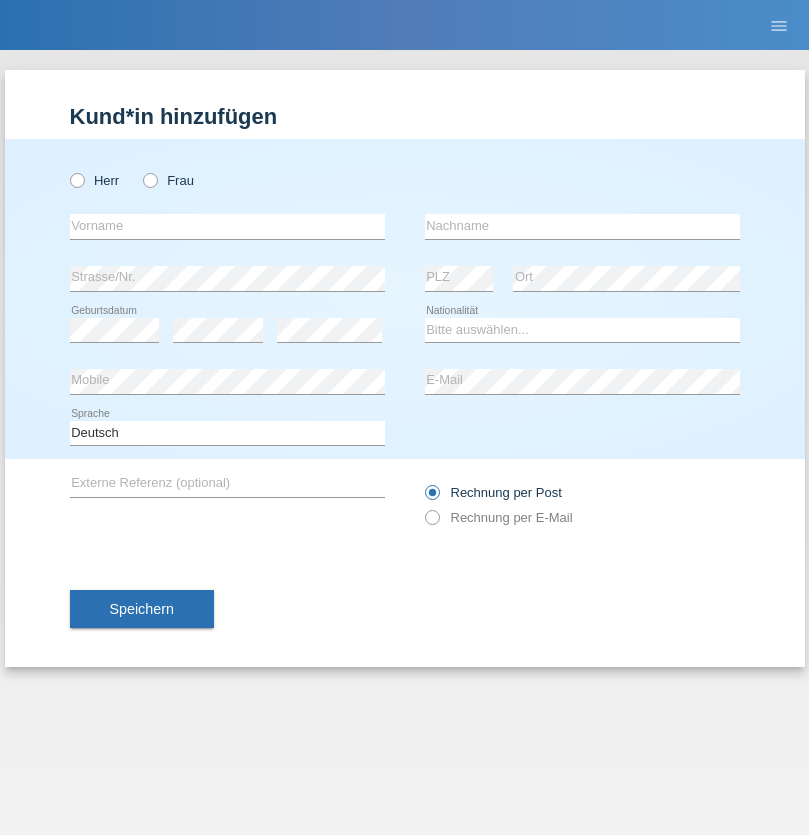 scroll, scrollTop: 0, scrollLeft: 0, axis: both 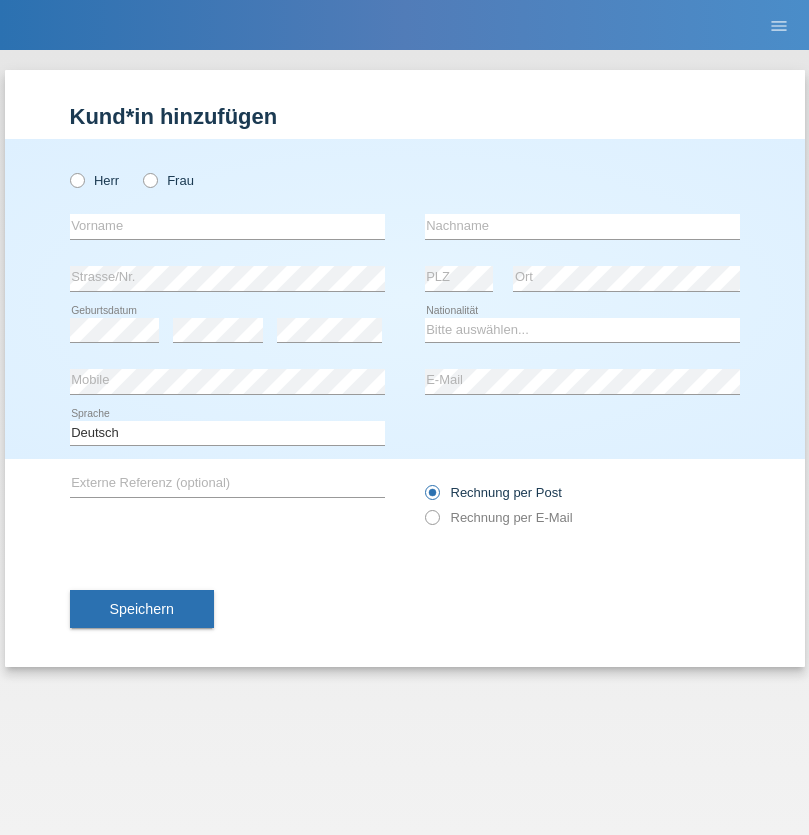 radio on "true" 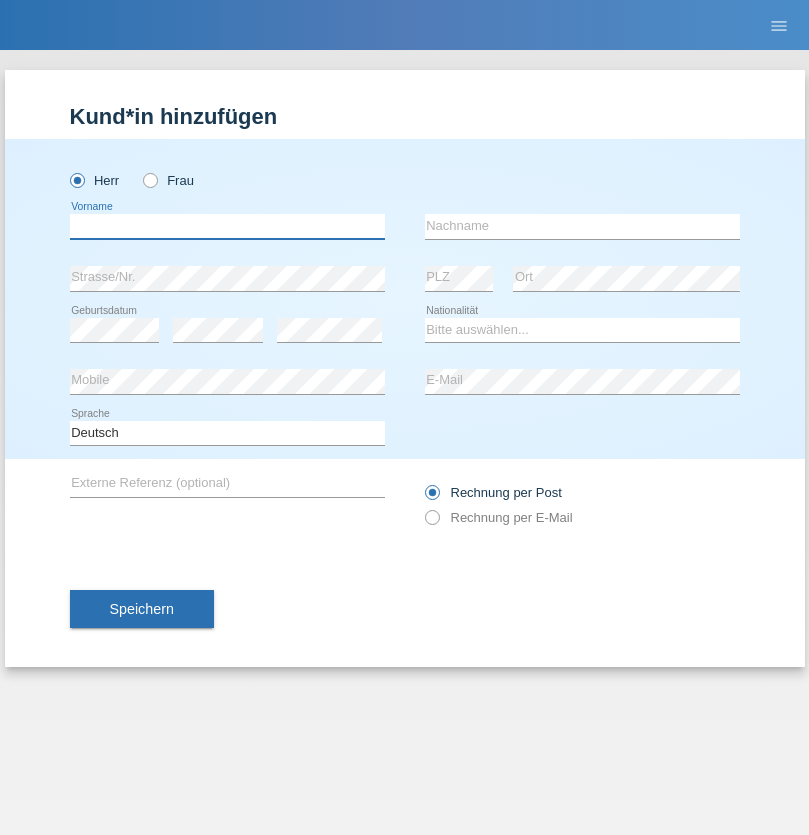 click at bounding box center [227, 226] 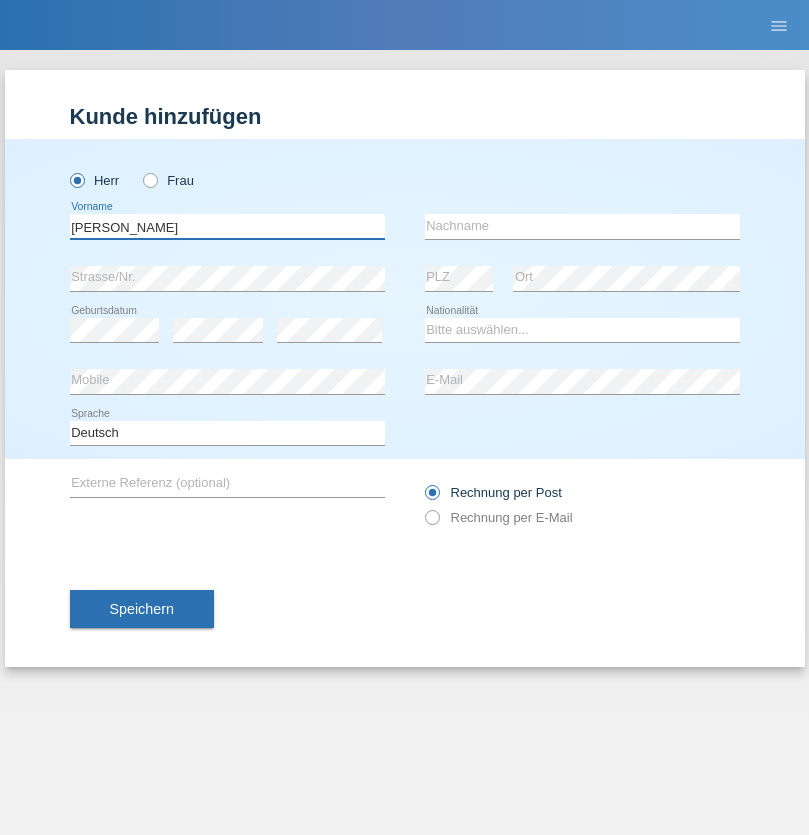 type on "Paolo" 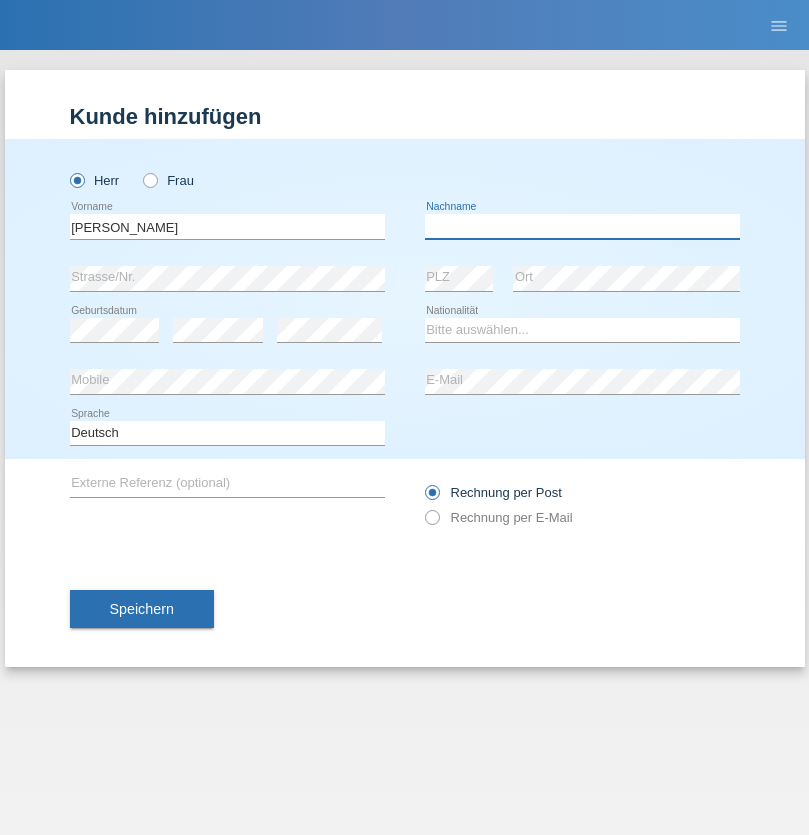 click at bounding box center [582, 226] 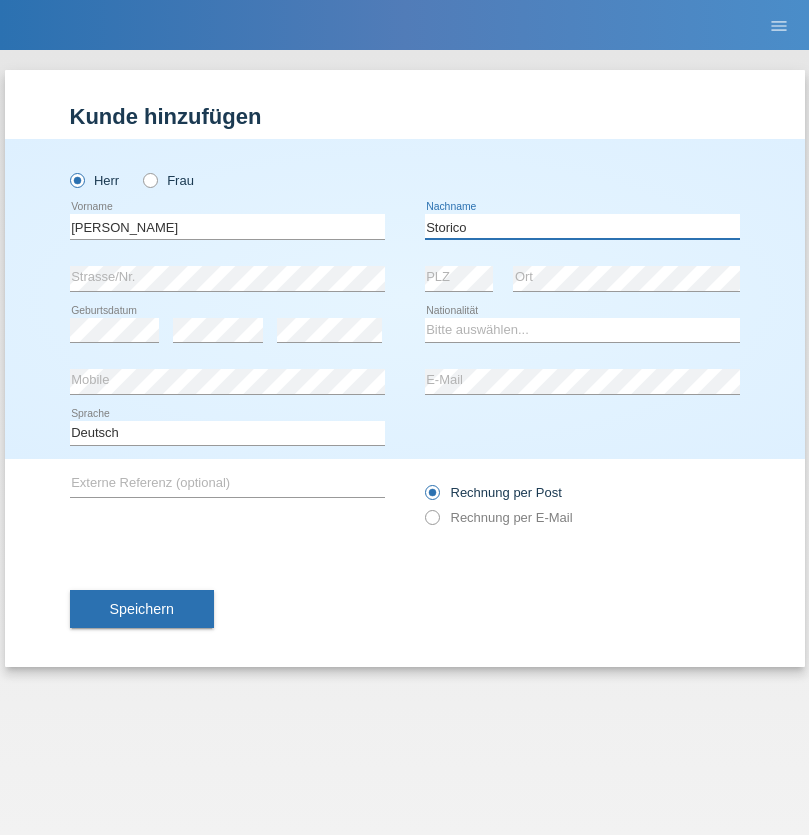 type on "Storico" 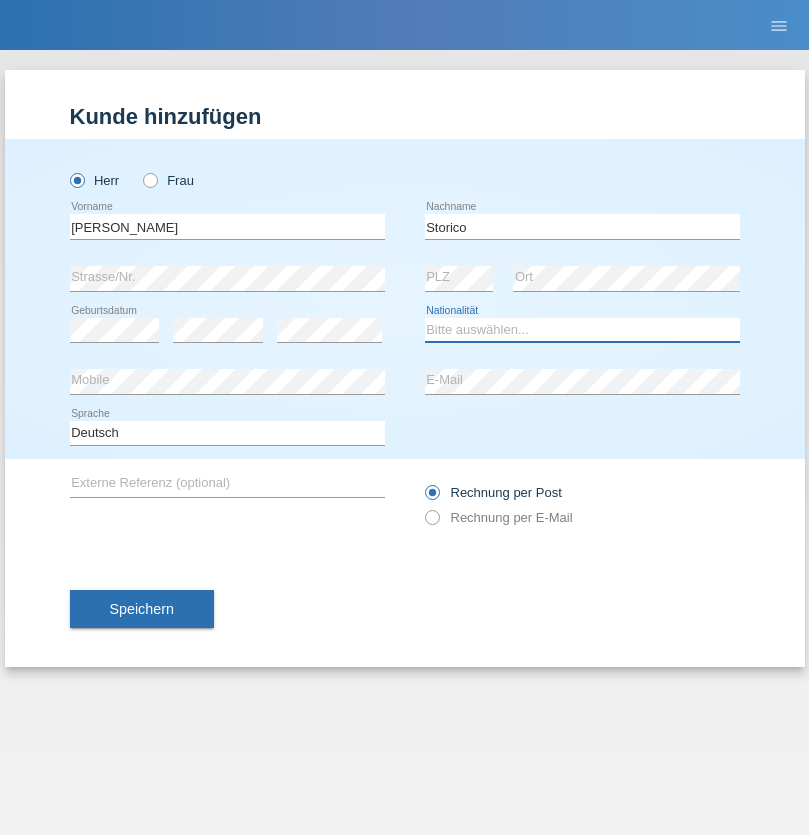 select on "IT" 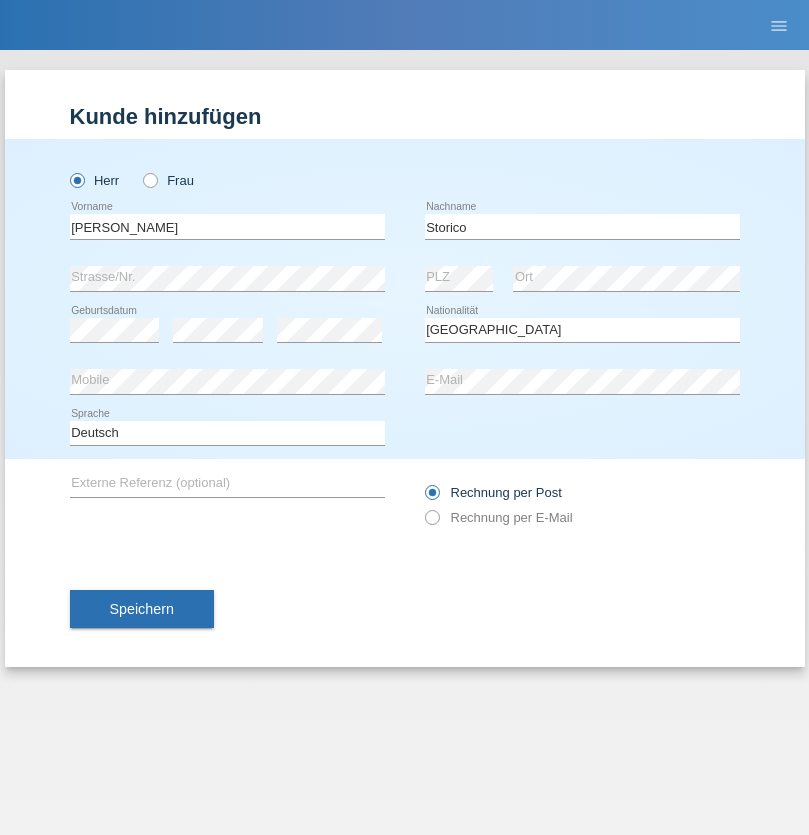 select on "C" 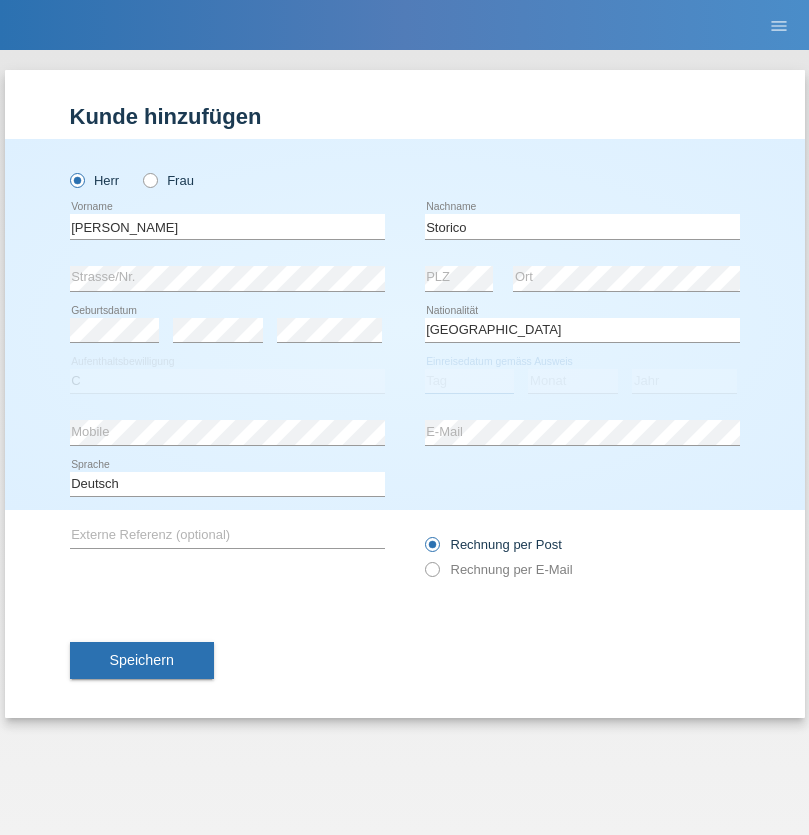 select on "19" 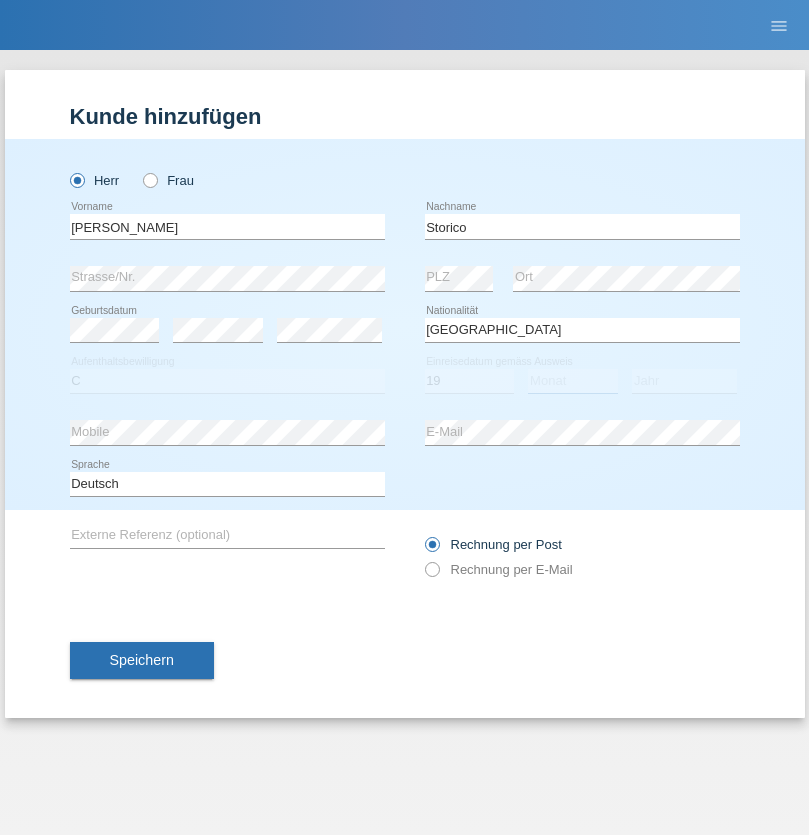 select on "07" 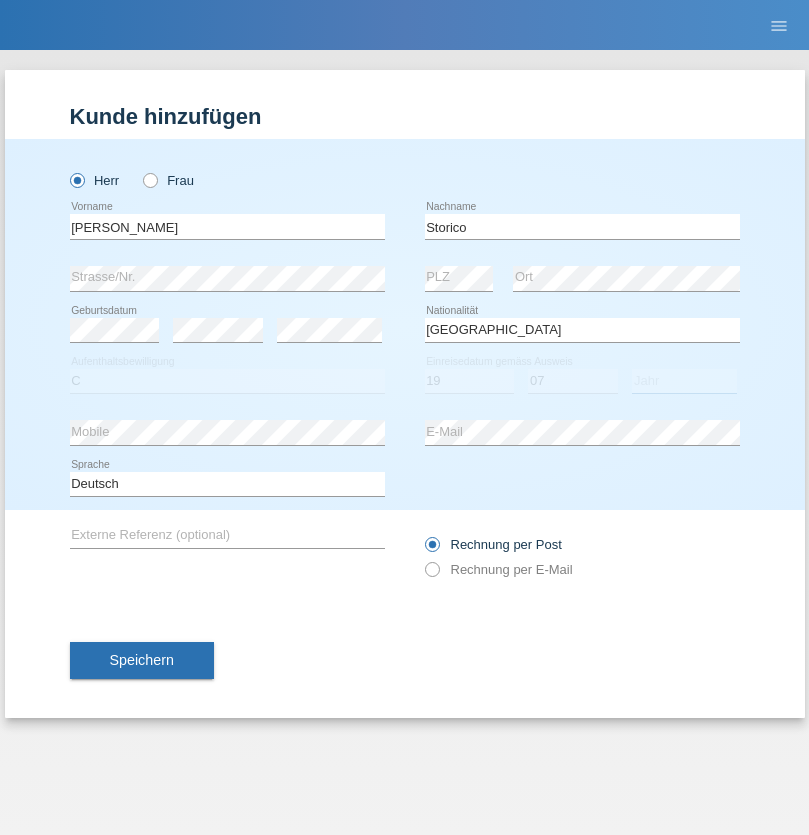 select on "2021" 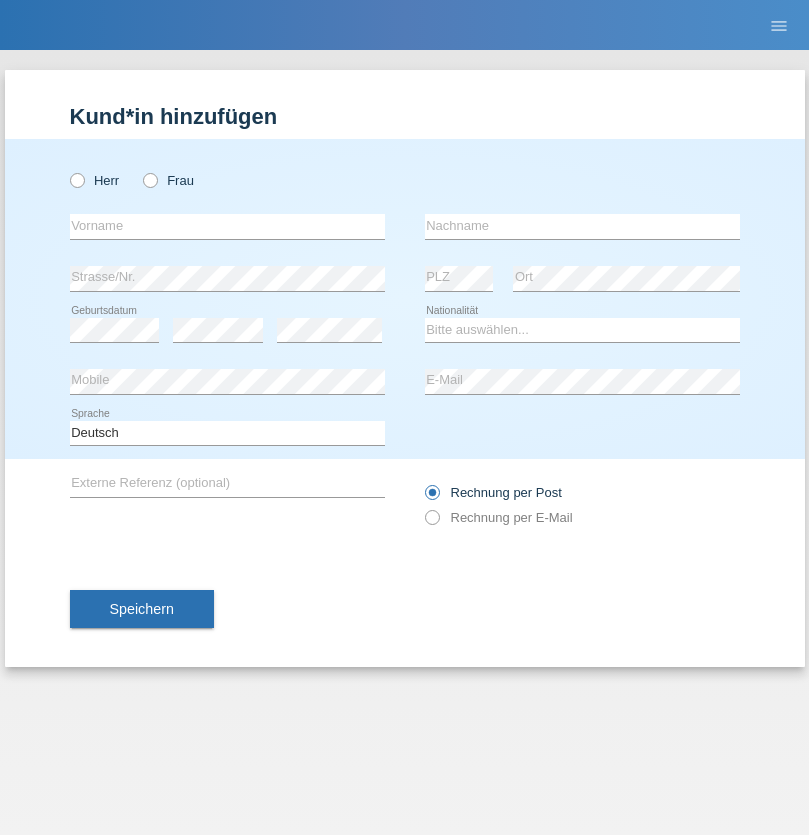 scroll, scrollTop: 0, scrollLeft: 0, axis: both 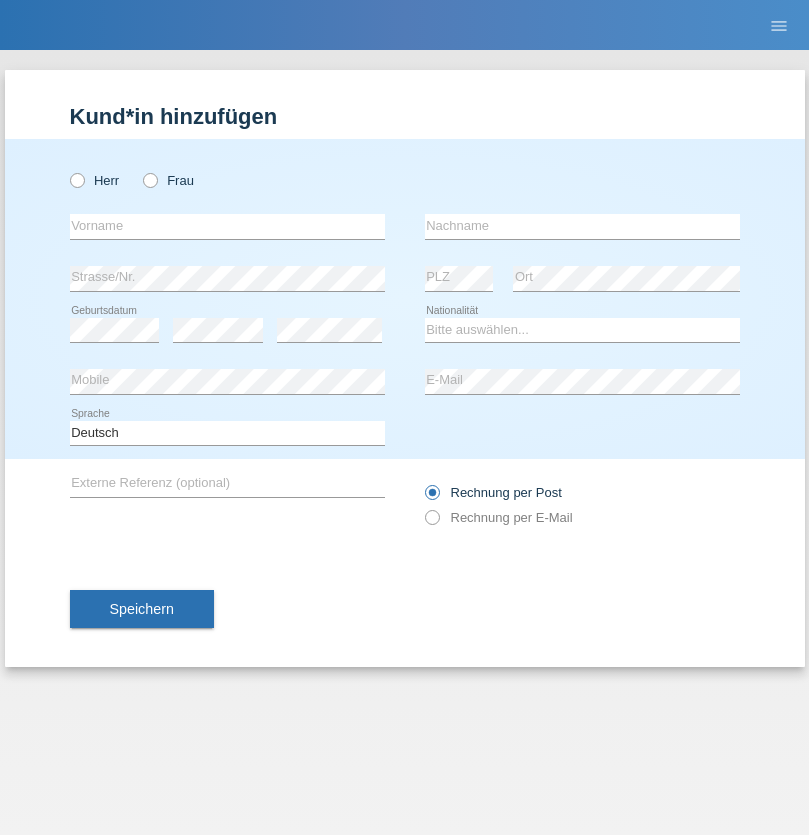 radio on "true" 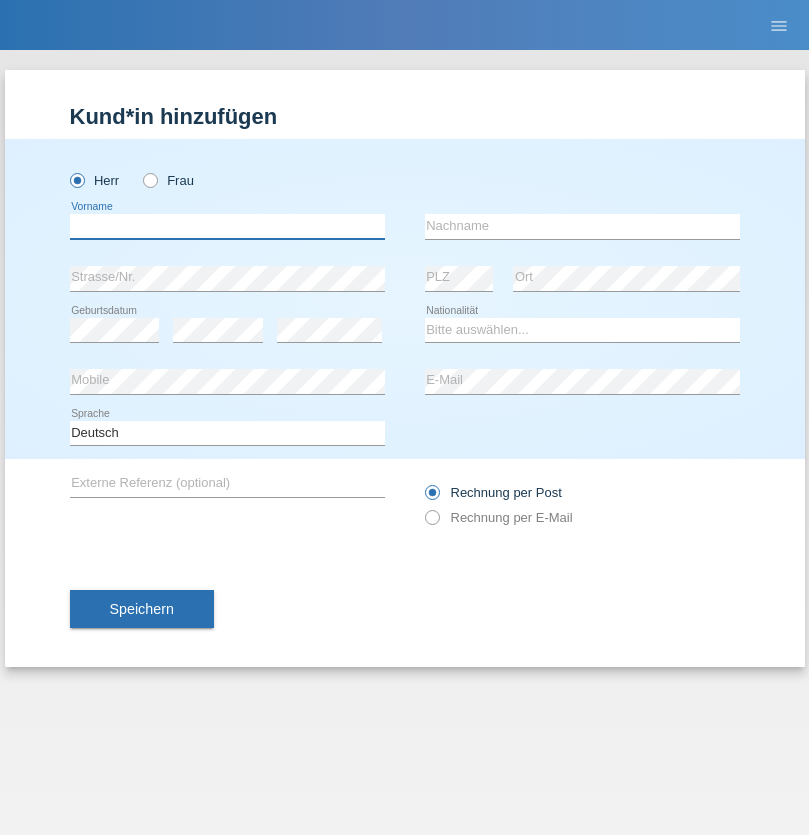 click at bounding box center [227, 226] 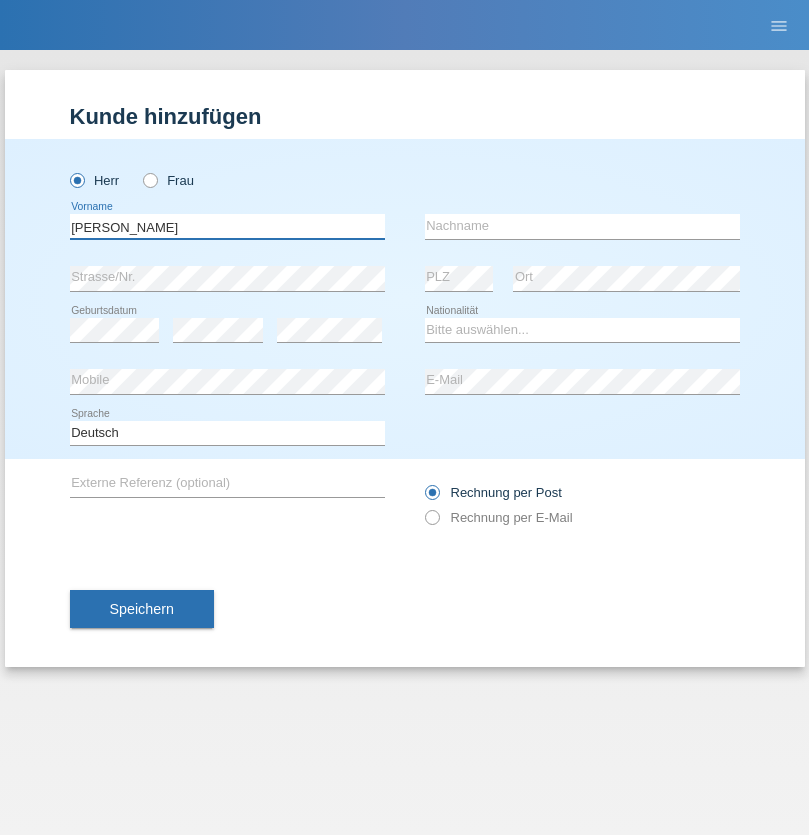 type on "[PERSON_NAME]" 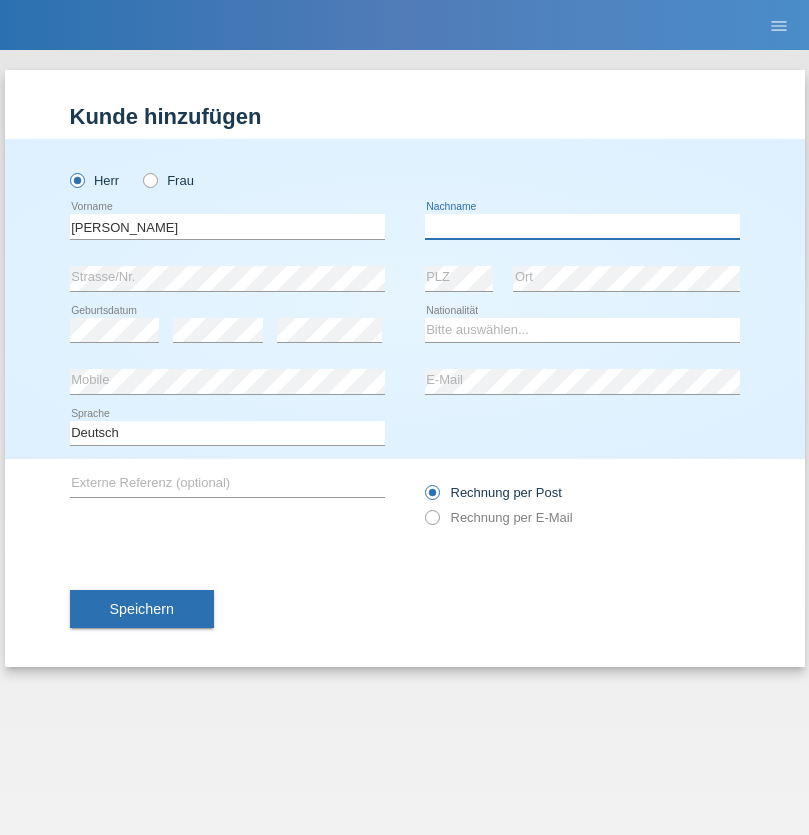 click at bounding box center [582, 226] 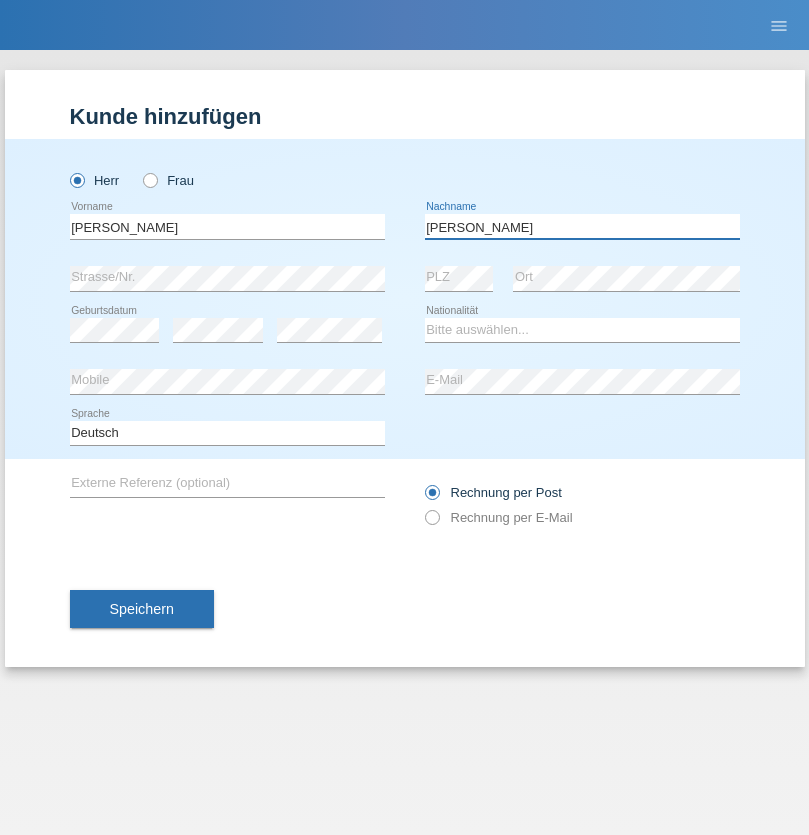type on "[PERSON_NAME]" 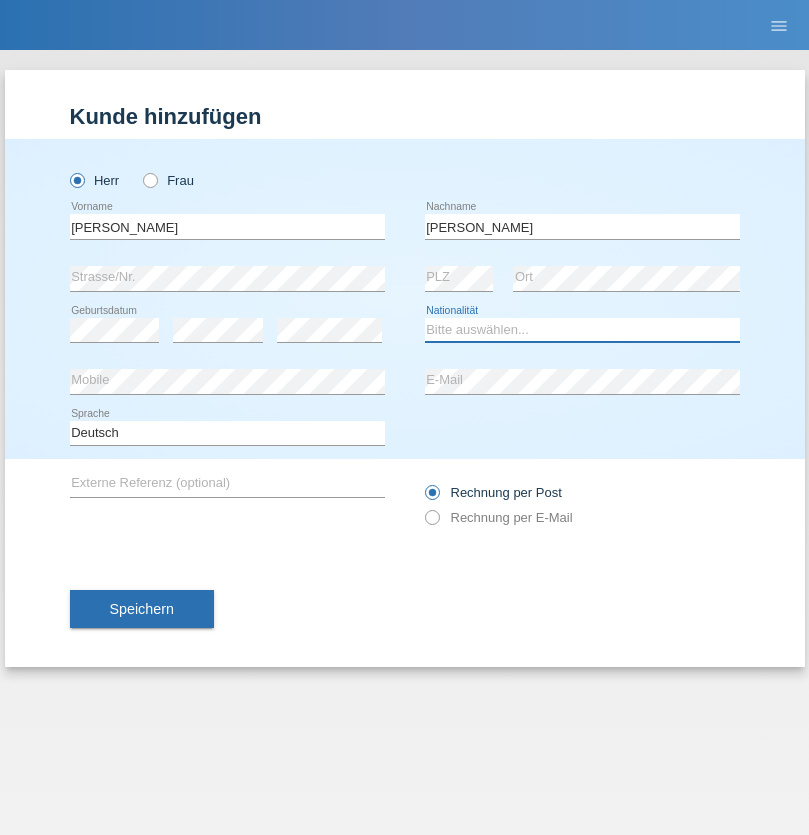 select on "CH" 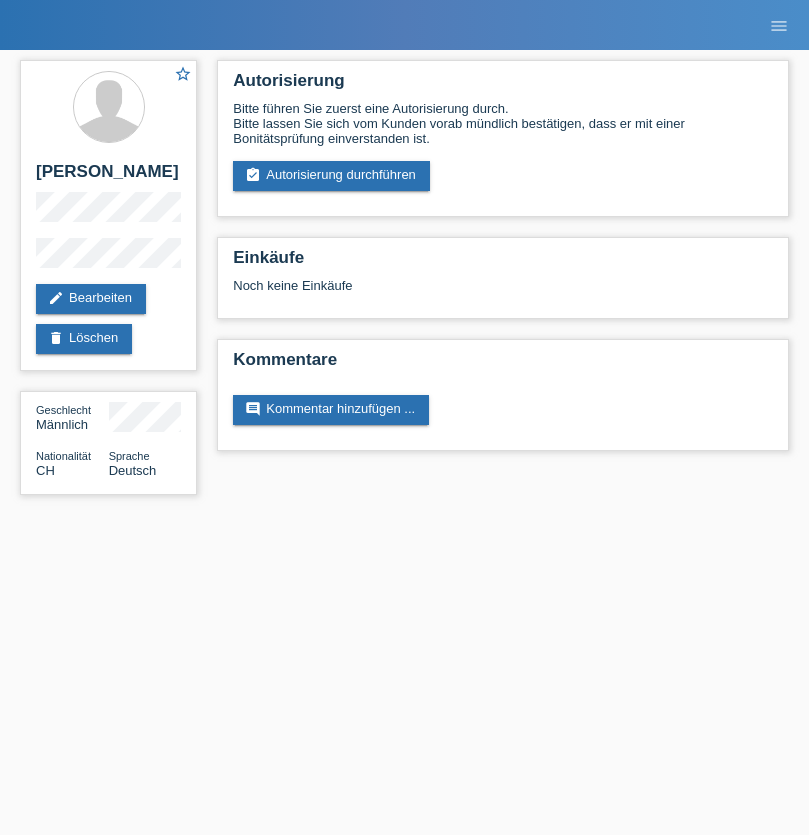 scroll, scrollTop: 0, scrollLeft: 0, axis: both 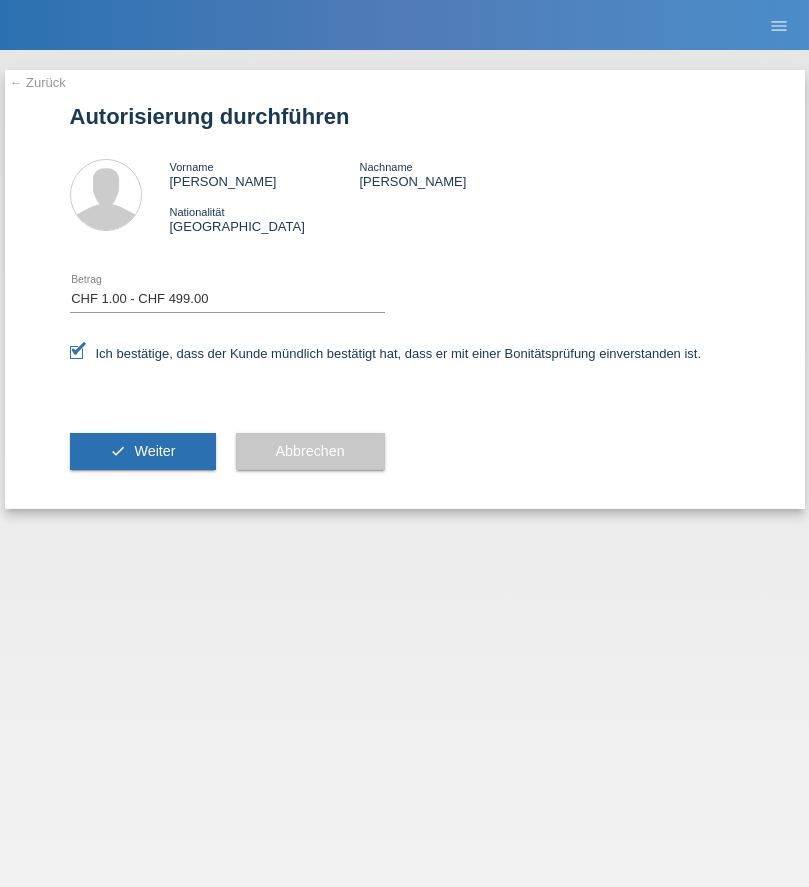 select on "1" 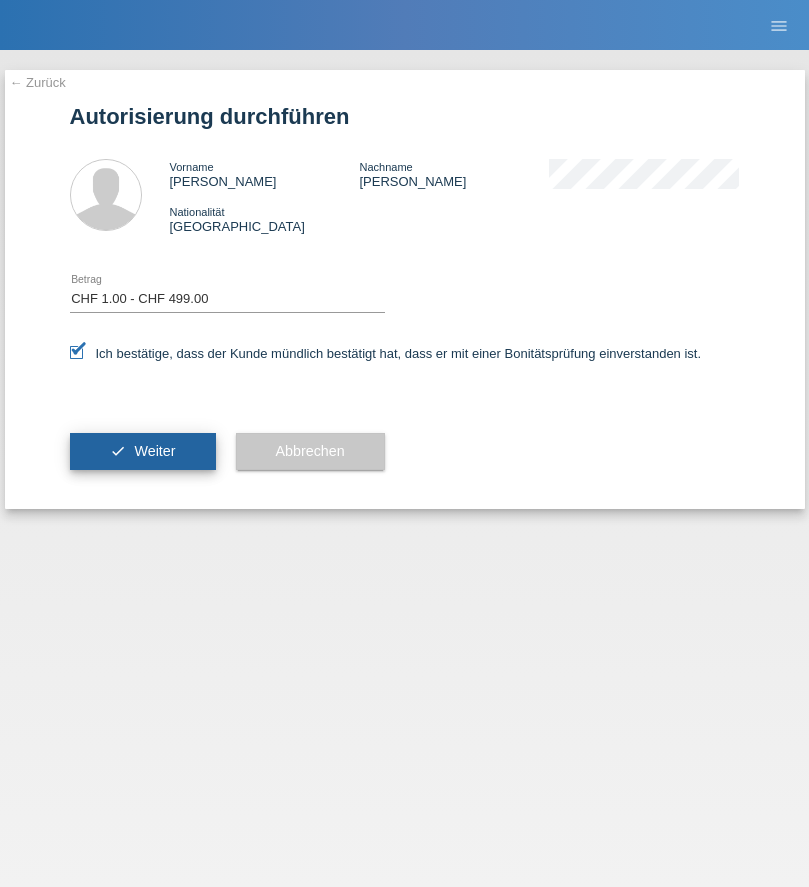 click on "Weiter" at bounding box center (154, 451) 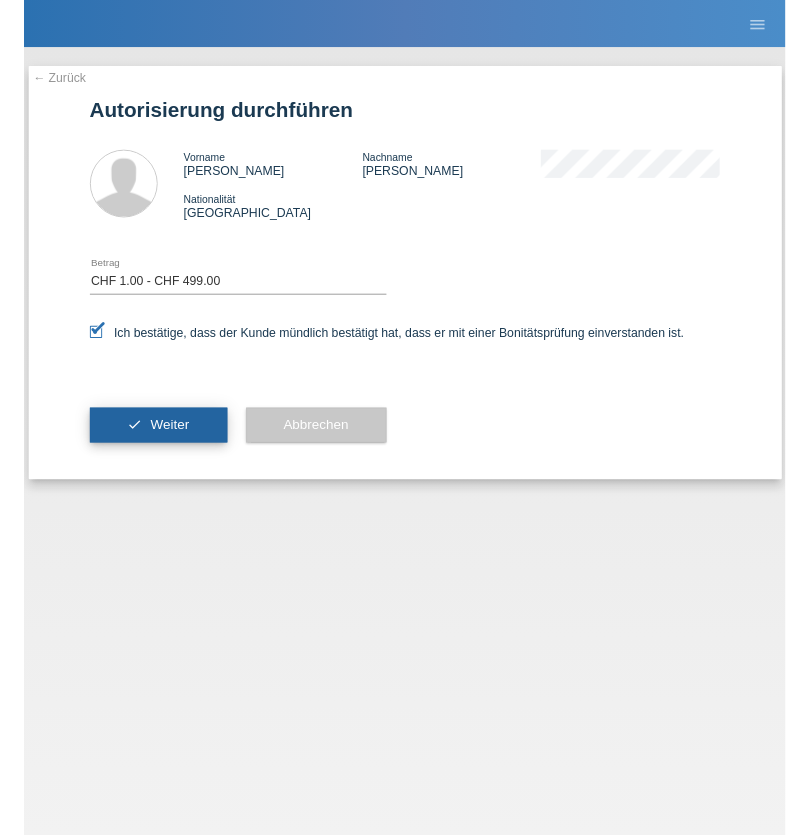 scroll, scrollTop: 0, scrollLeft: 0, axis: both 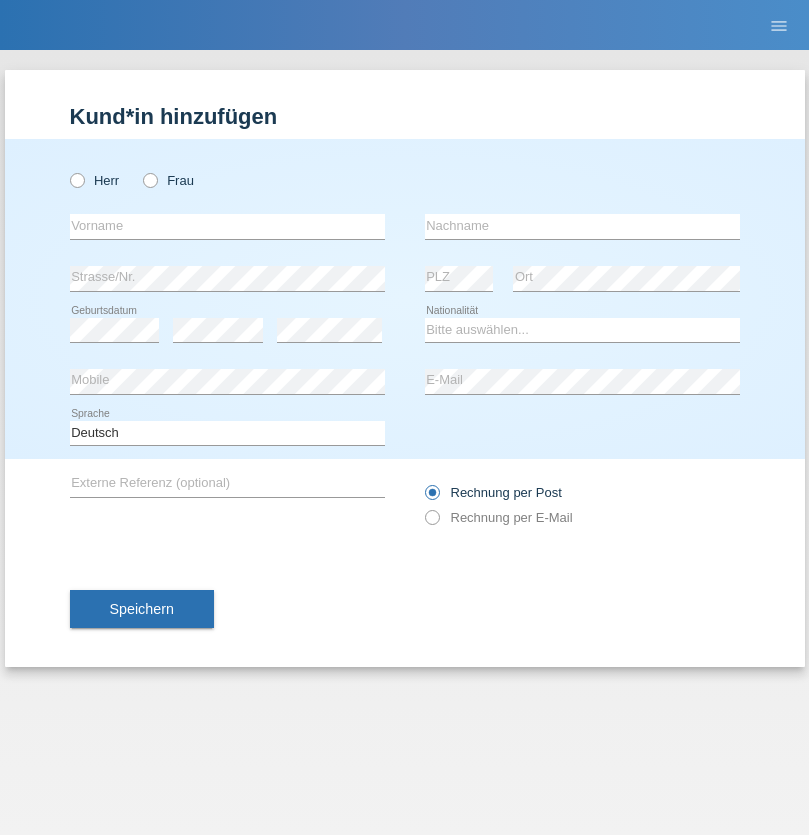 radio on "true" 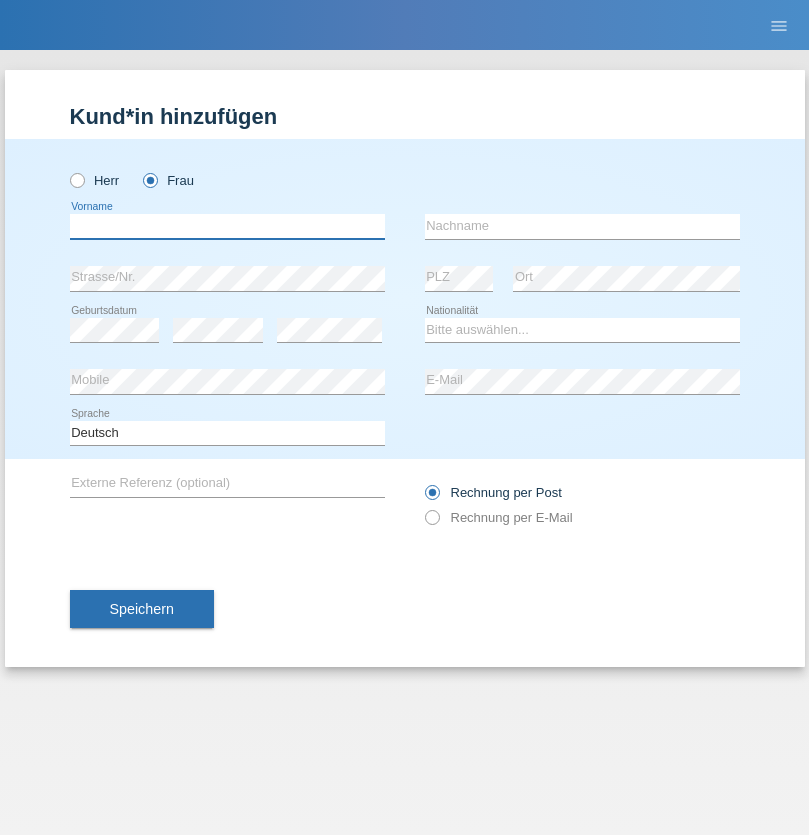 click at bounding box center [227, 226] 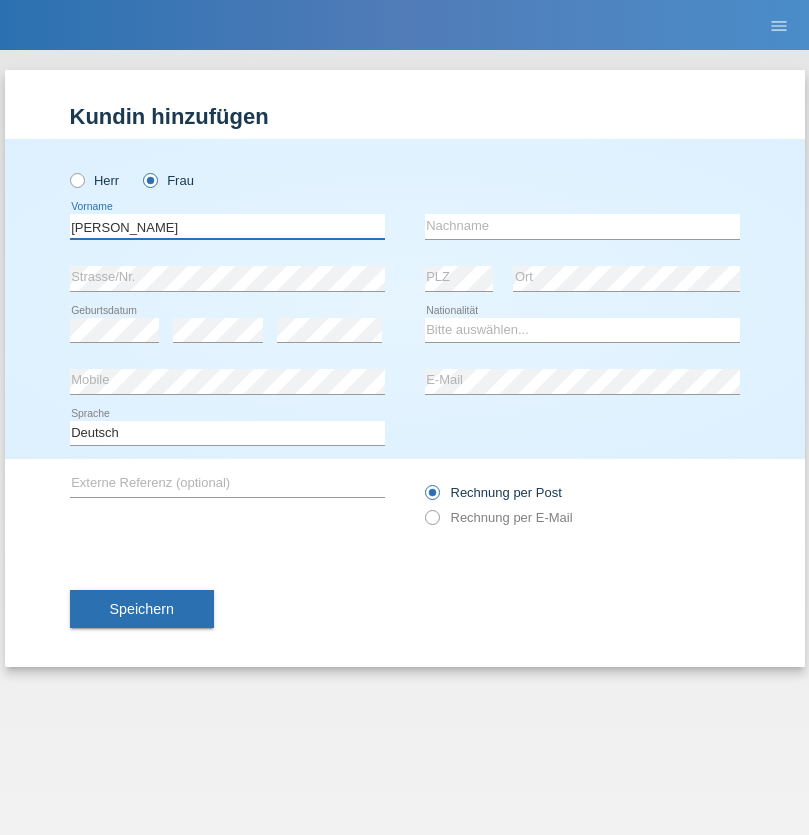 type on "[PERSON_NAME]" 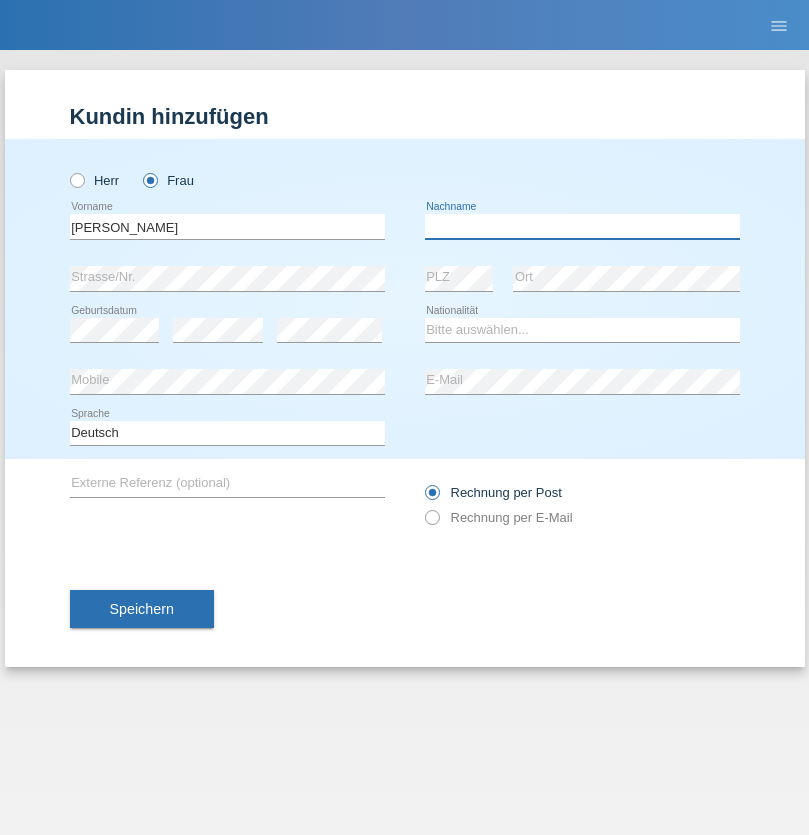 click at bounding box center (582, 226) 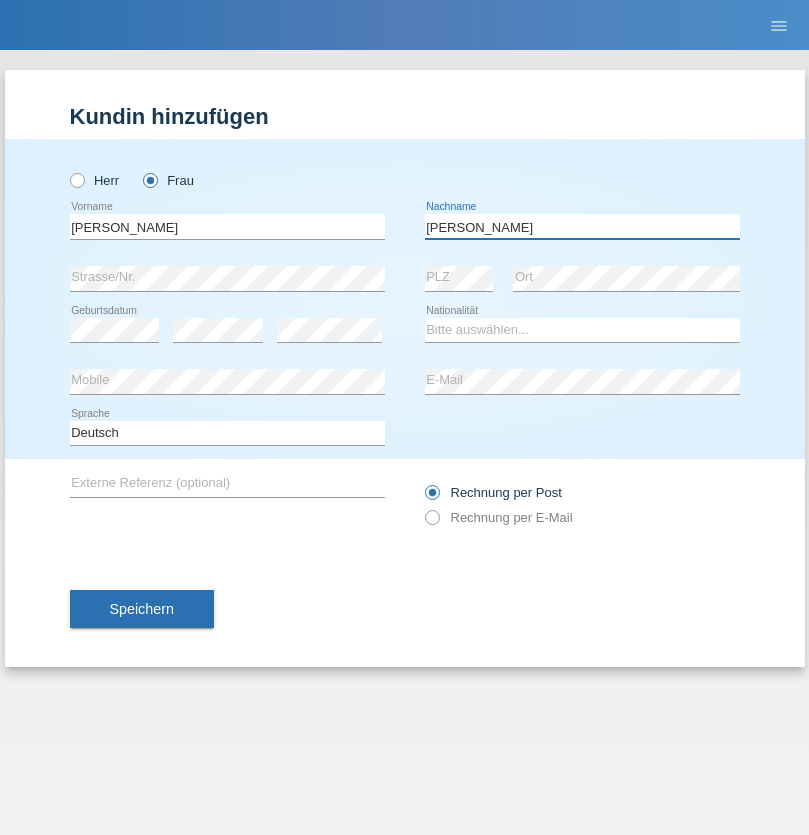 type on "John" 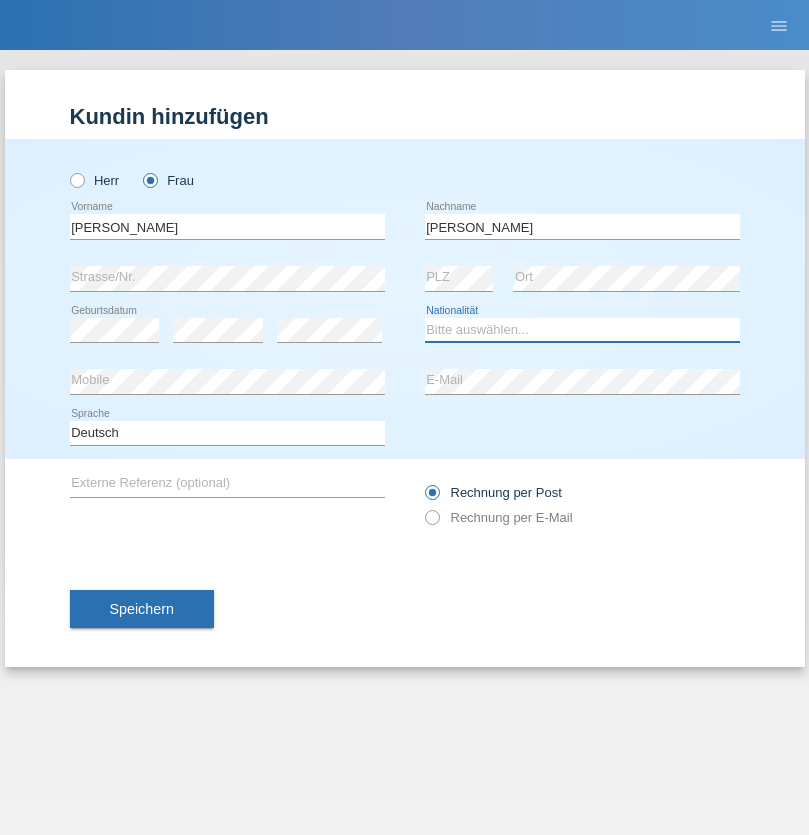 select on "CH" 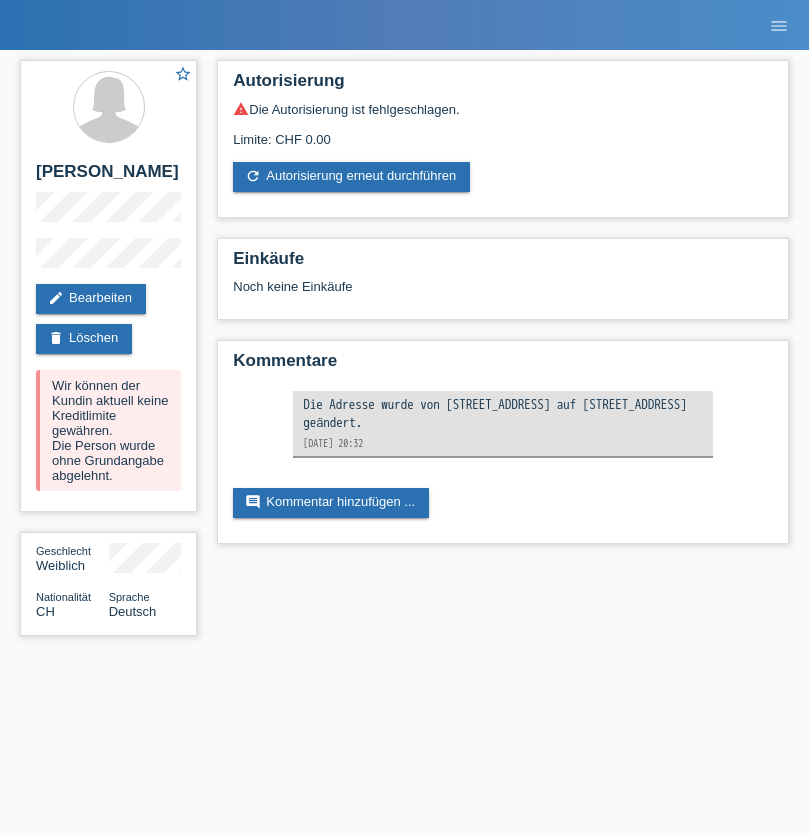scroll, scrollTop: 0, scrollLeft: 0, axis: both 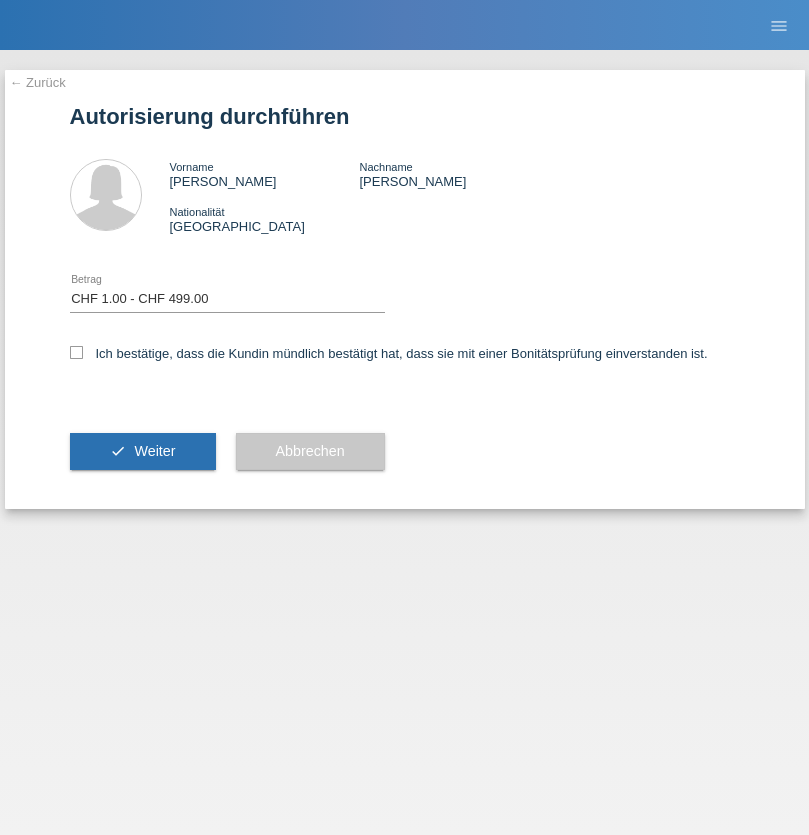 select on "1" 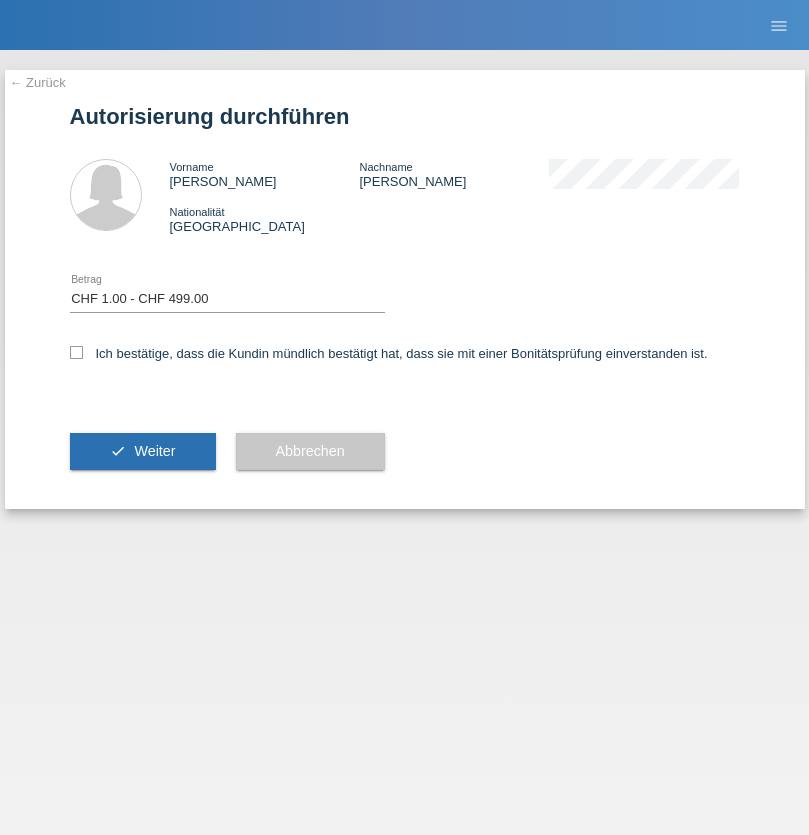 scroll, scrollTop: 0, scrollLeft: 0, axis: both 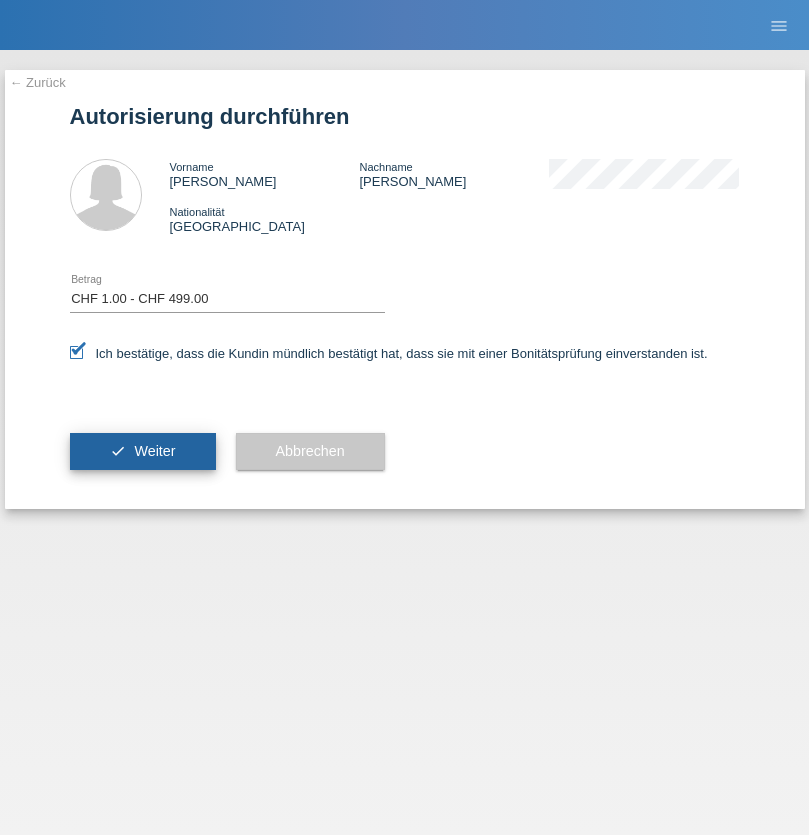 click on "Weiter" at bounding box center (154, 451) 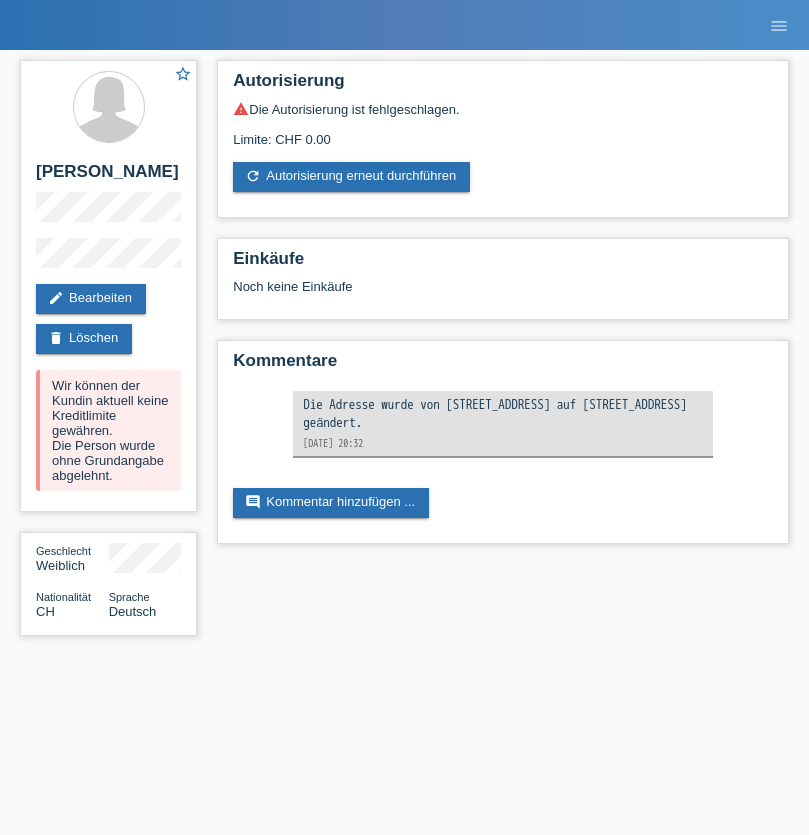 scroll, scrollTop: 0, scrollLeft: 0, axis: both 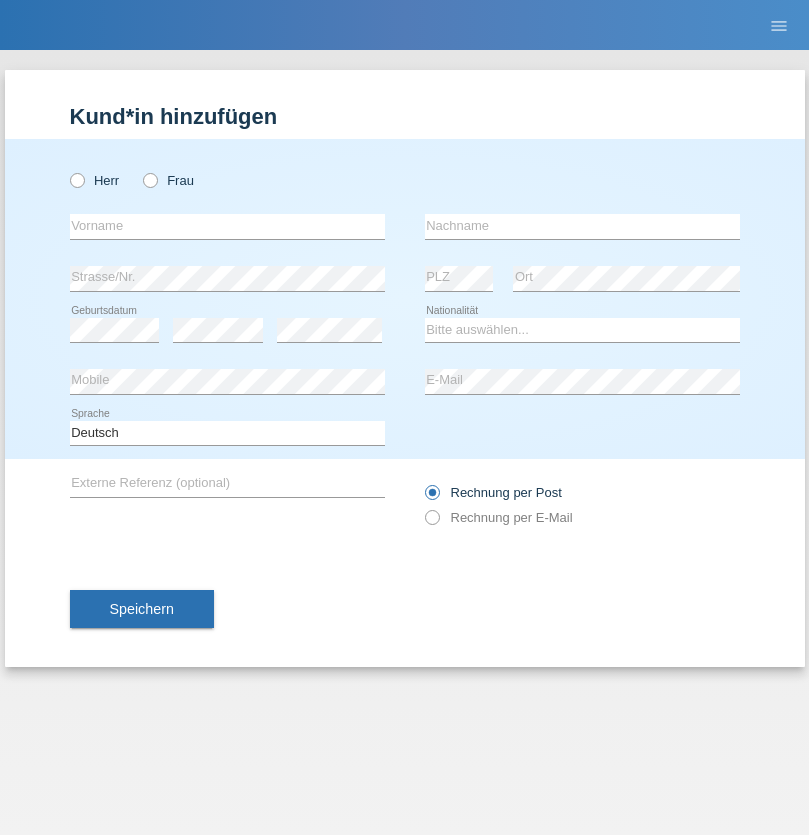 radio on "true" 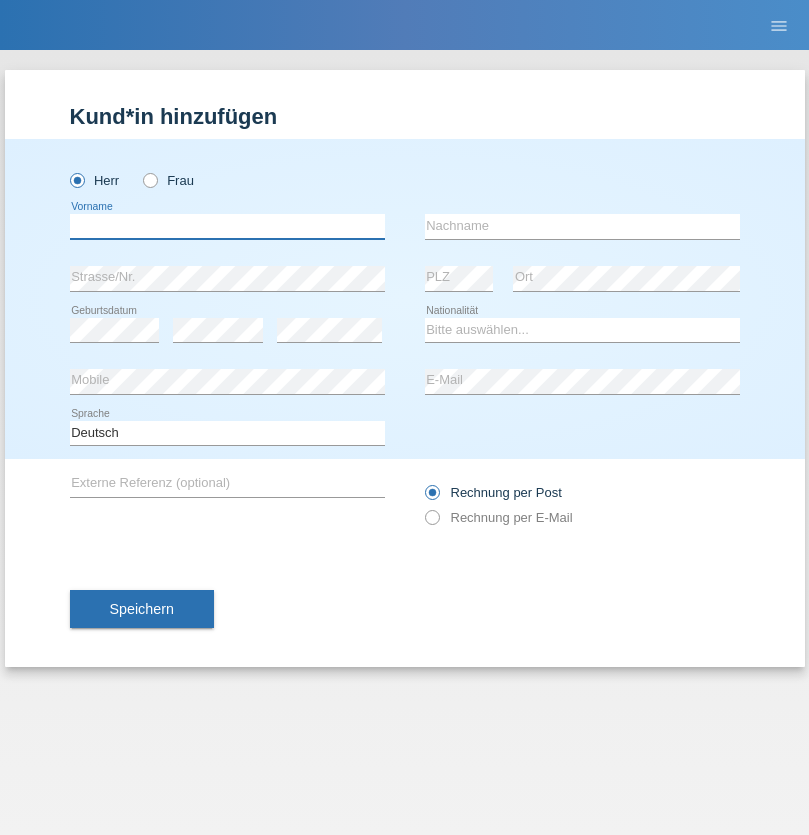 click at bounding box center [227, 226] 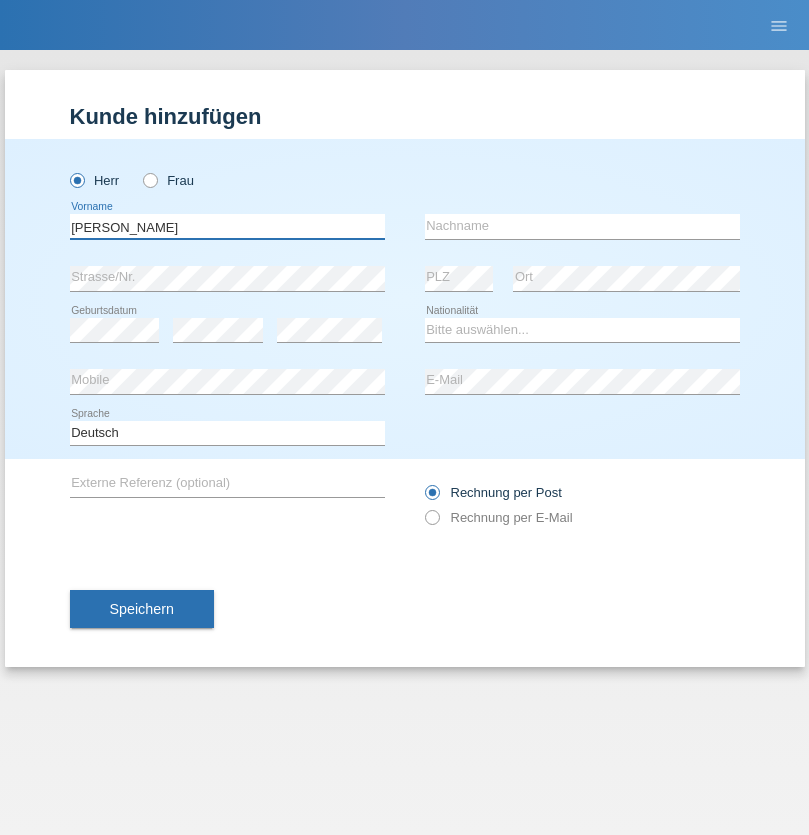 type on "[PERSON_NAME]" 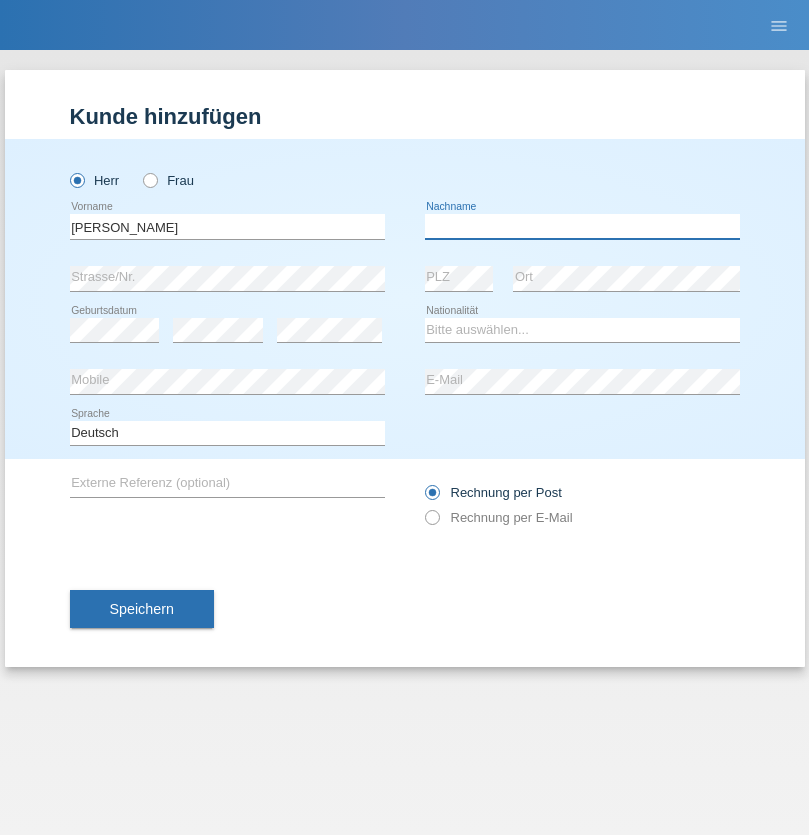 click at bounding box center (582, 226) 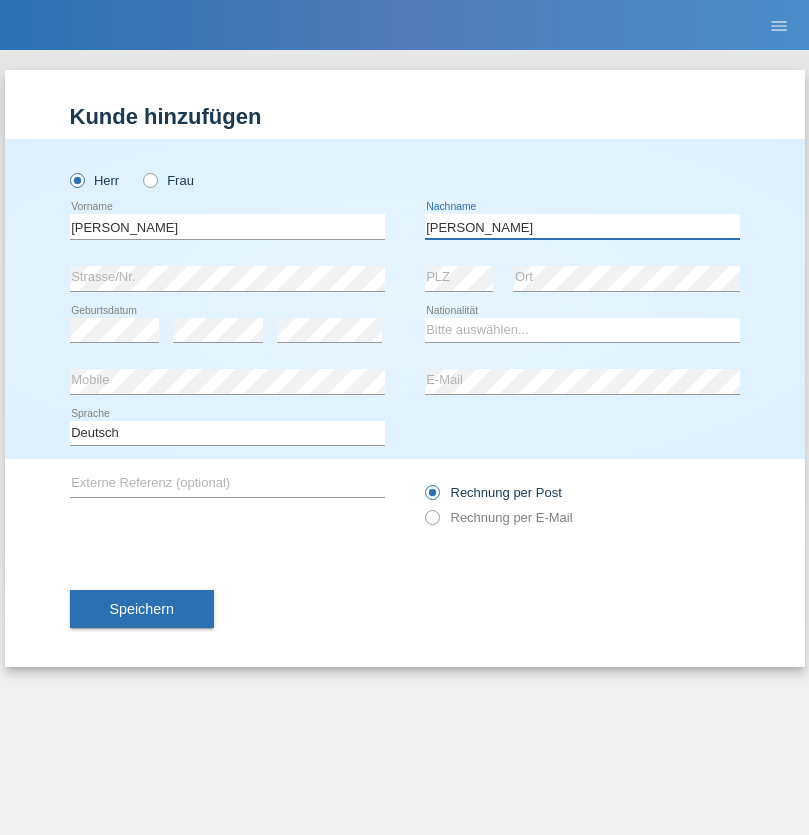 type on "[PERSON_NAME]" 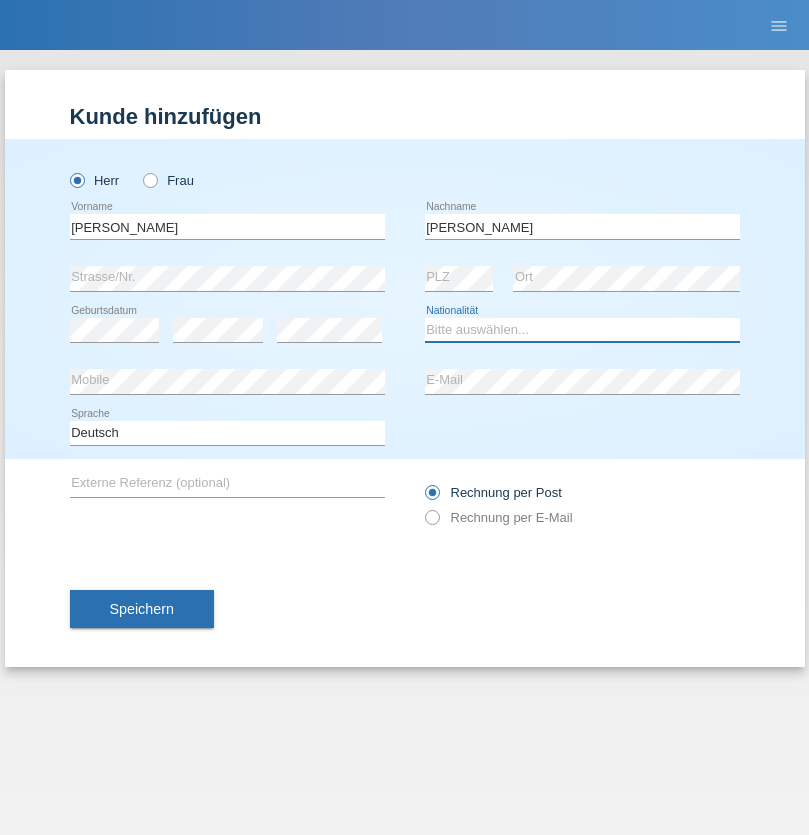 select on "CH" 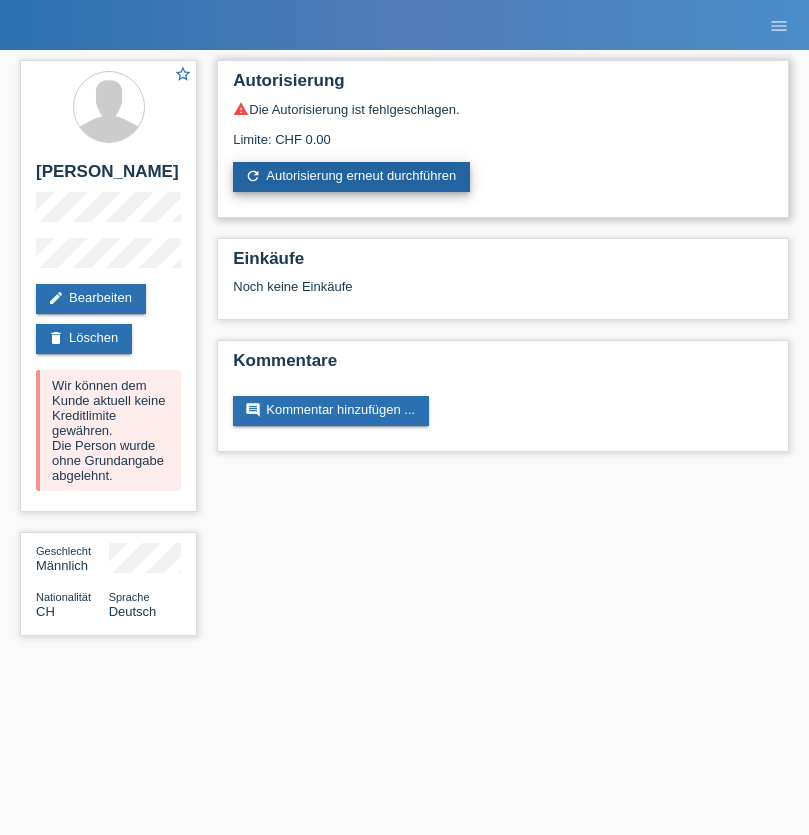 click on "refresh  Autorisierung erneut durchführen" at bounding box center (351, 177) 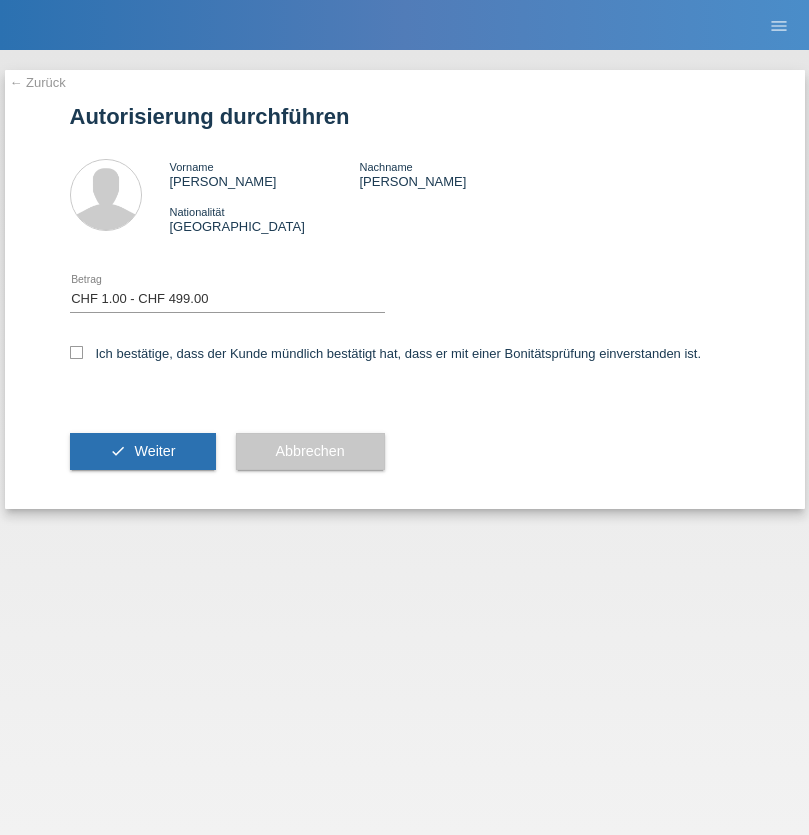 select on "1" 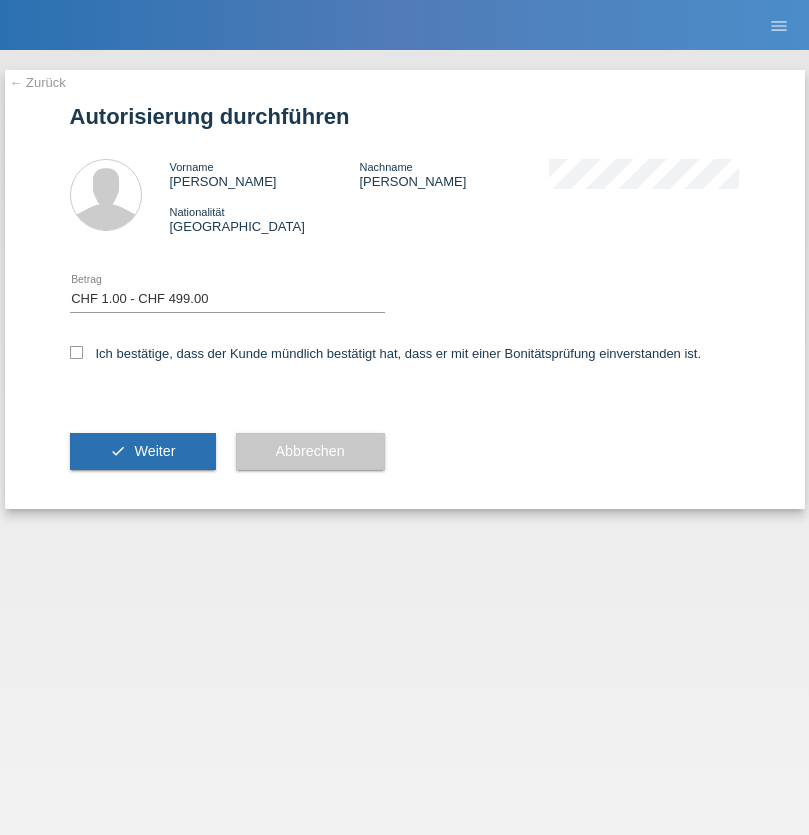 checkbox on "true" 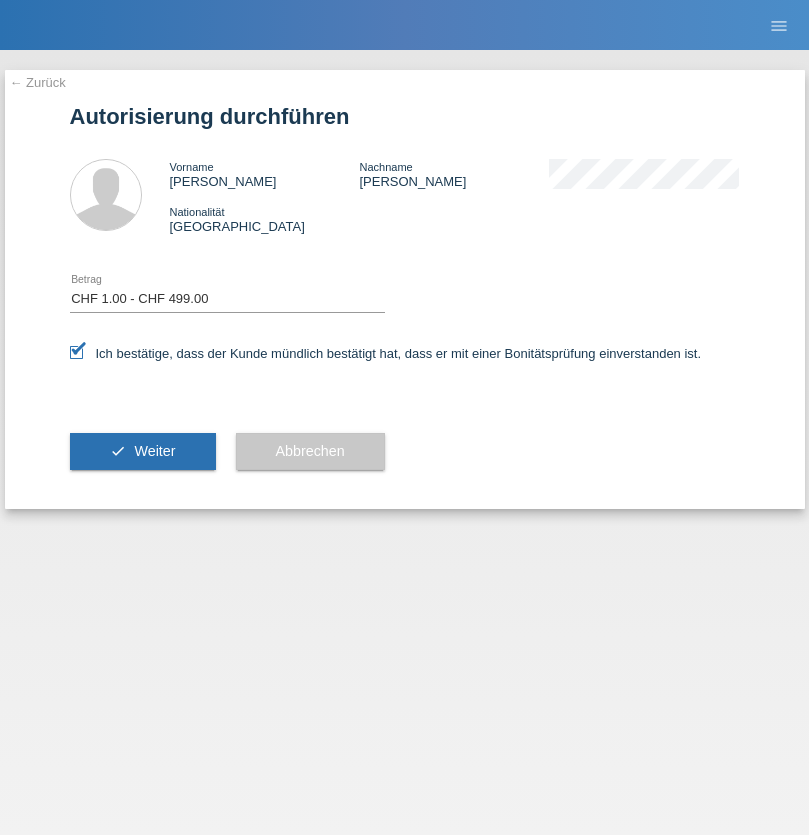 scroll, scrollTop: 0, scrollLeft: 0, axis: both 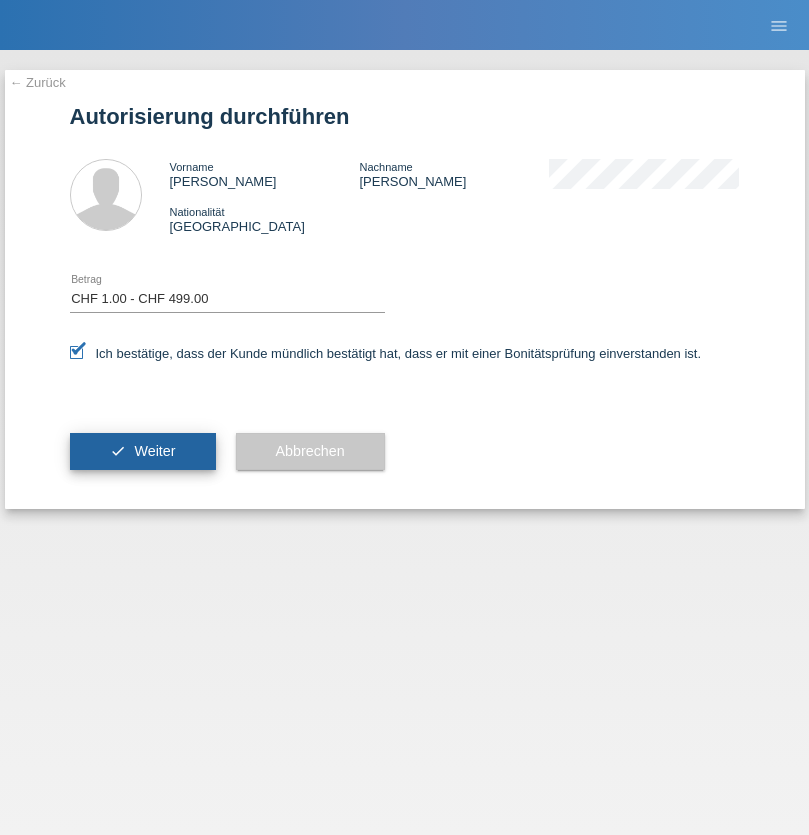 click on "Weiter" at bounding box center [154, 451] 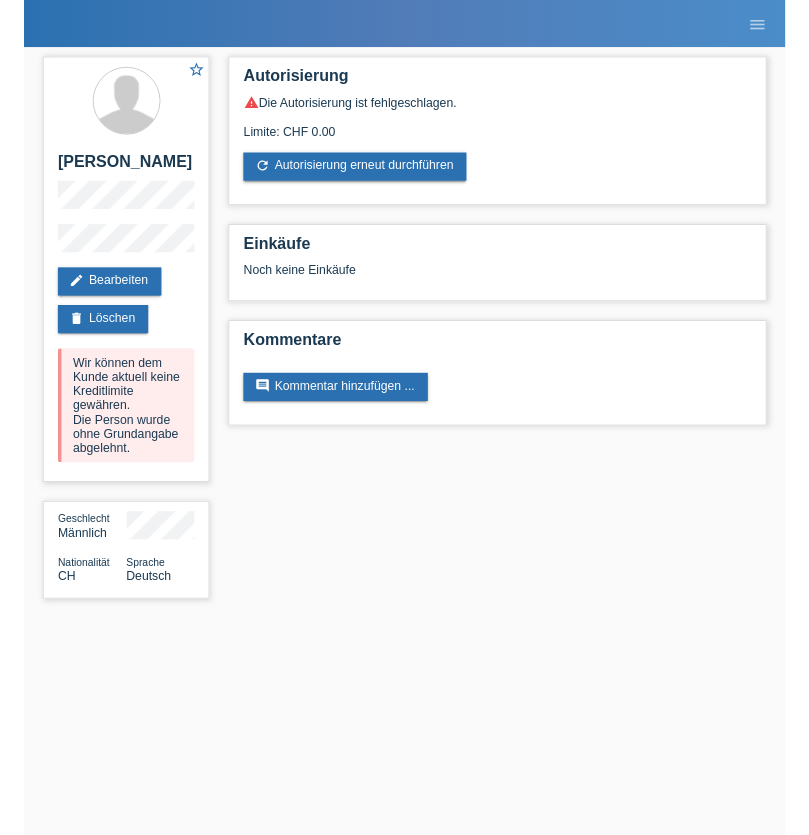 scroll, scrollTop: 0, scrollLeft: 0, axis: both 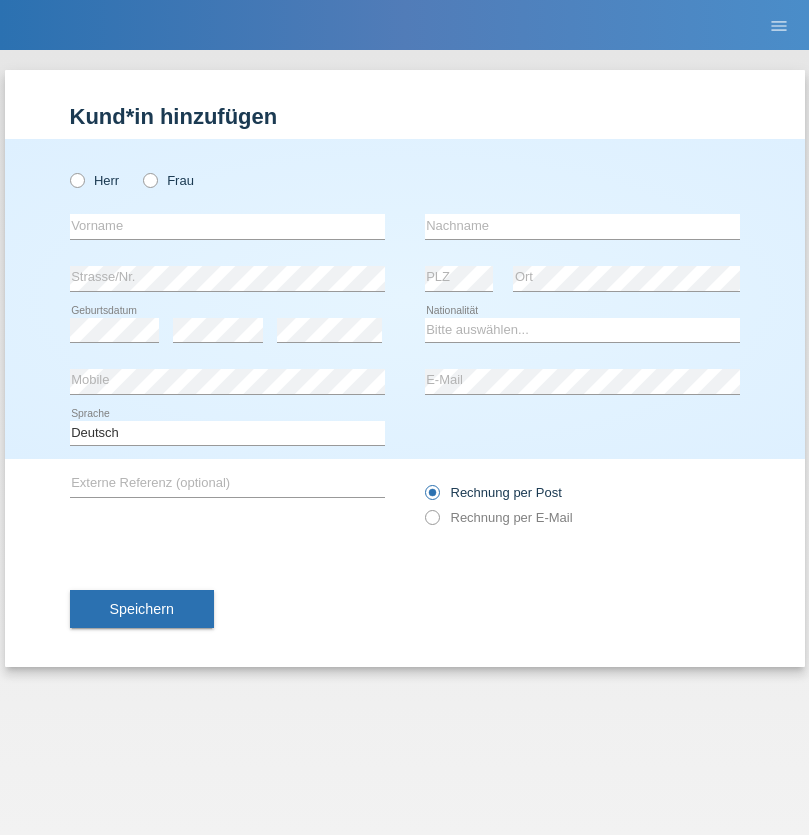 radio on "true" 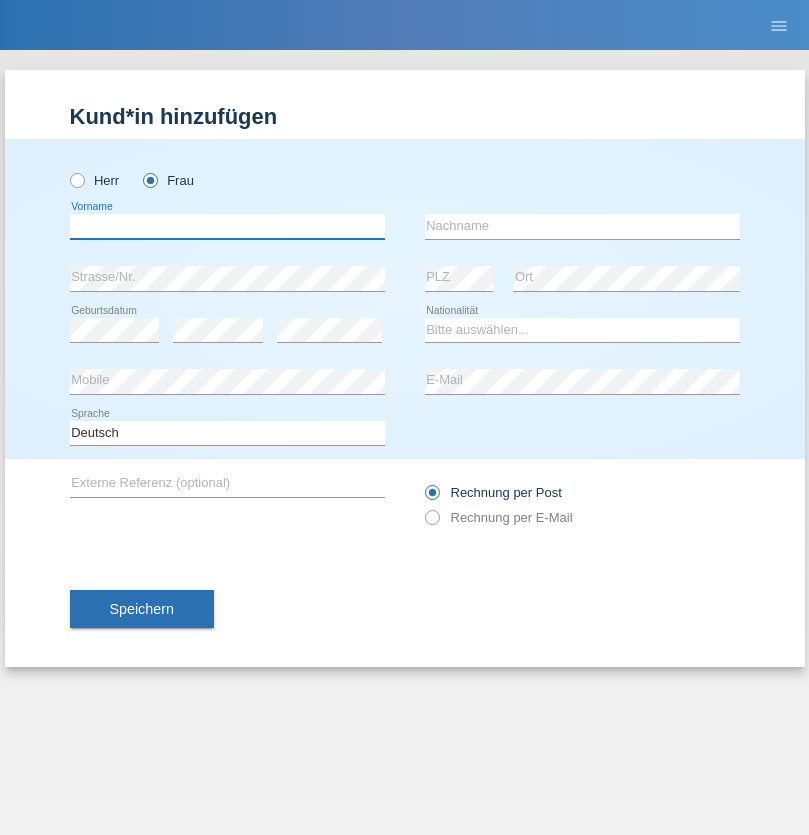 click at bounding box center [227, 226] 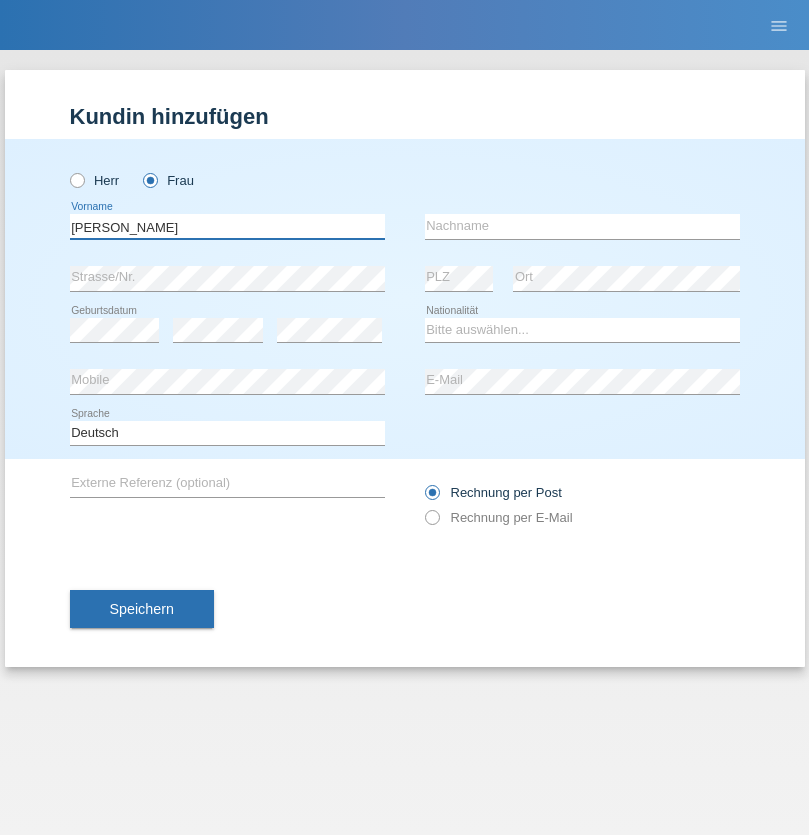 type on "Alberto" 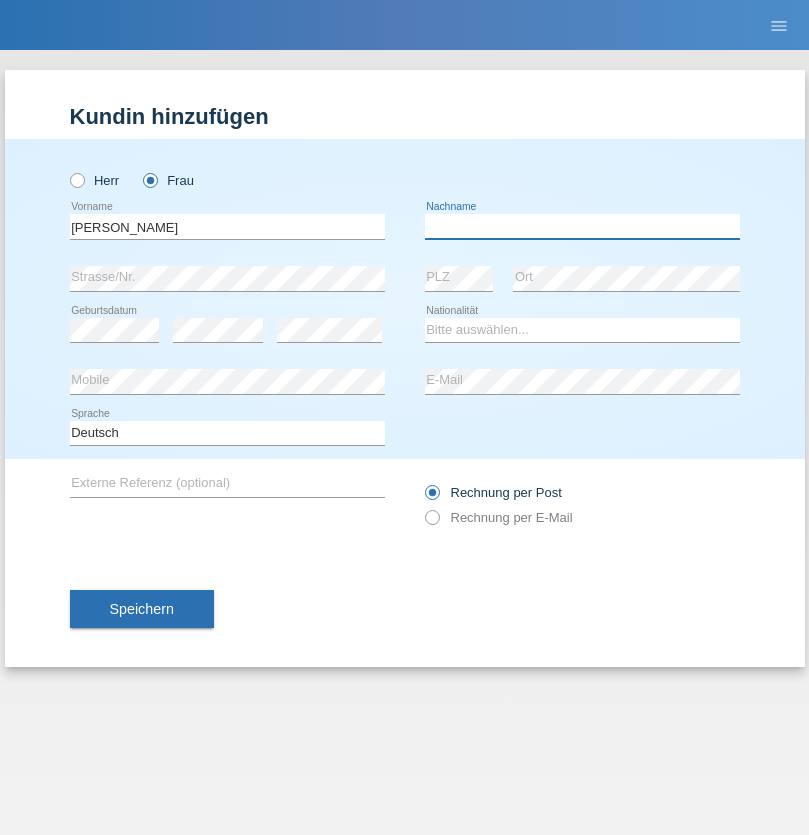 click at bounding box center [582, 226] 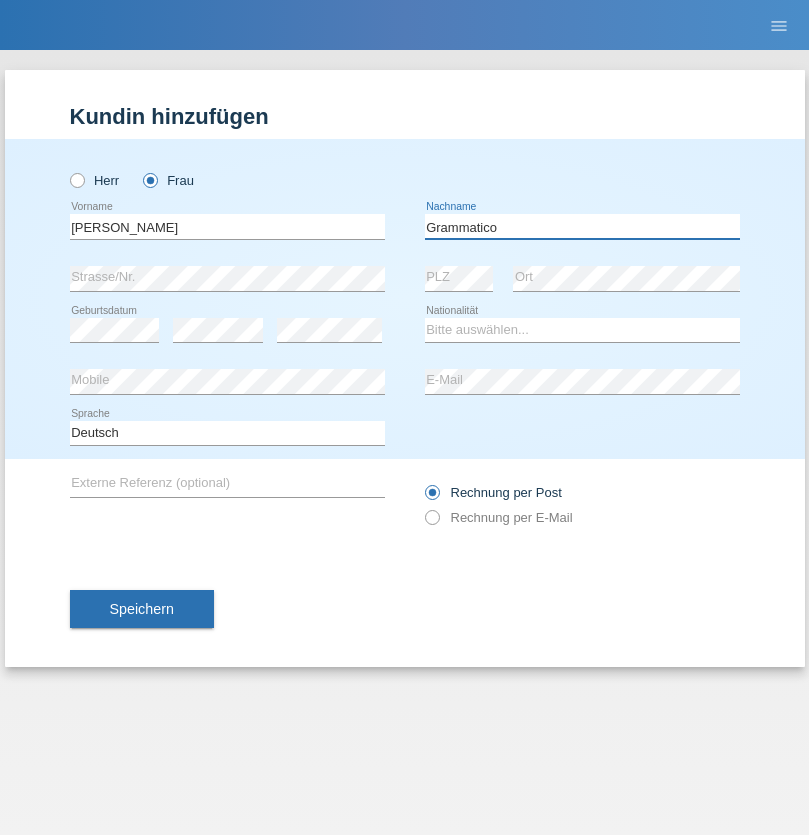 type on "Grammatico" 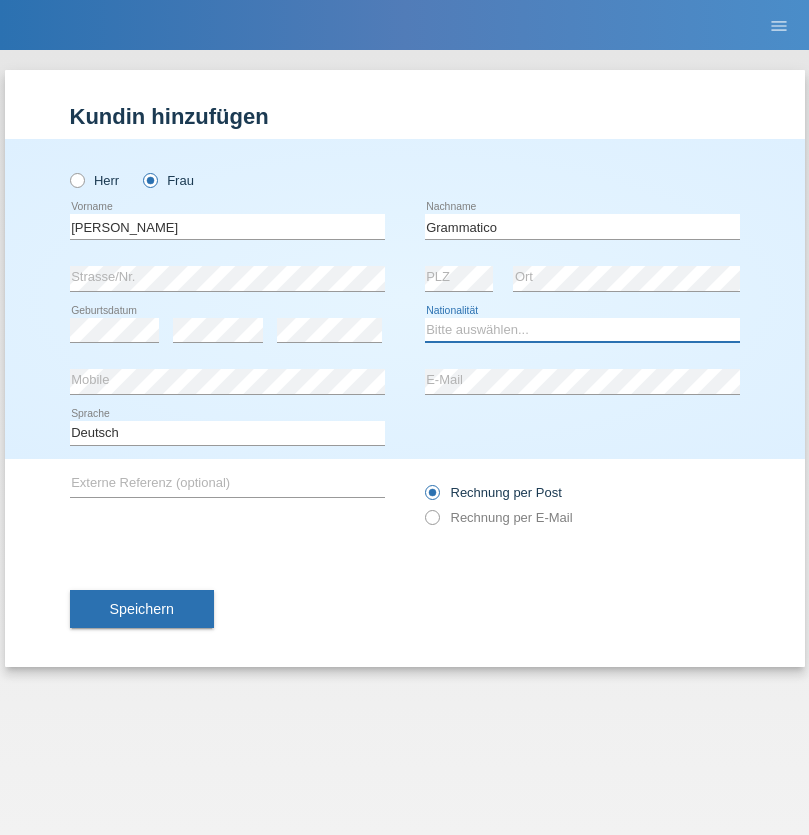 select on "CH" 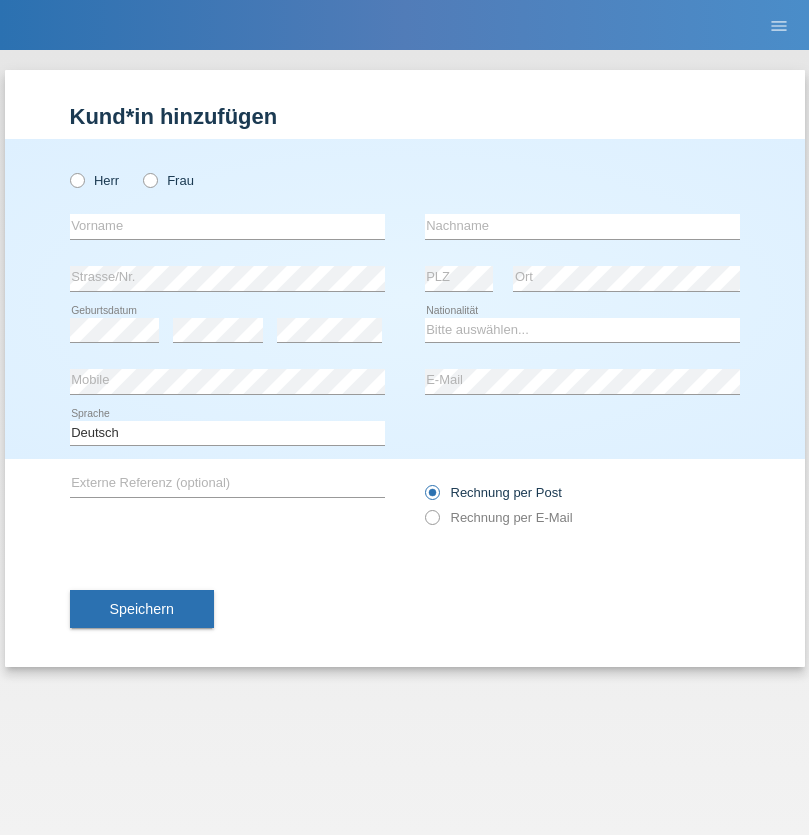 scroll, scrollTop: 0, scrollLeft: 0, axis: both 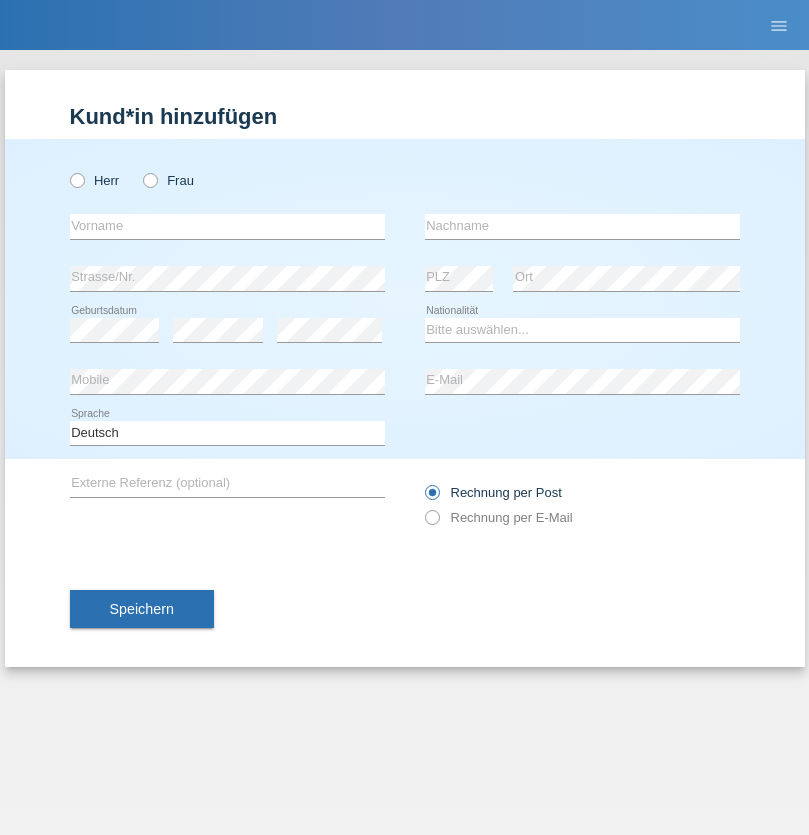 radio on "true" 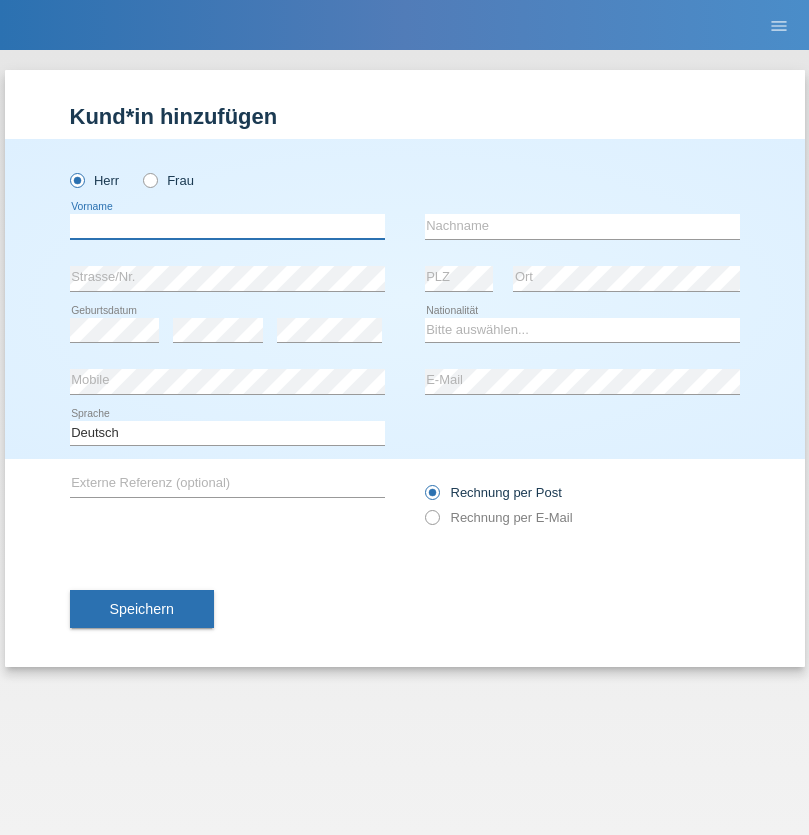 click at bounding box center (227, 226) 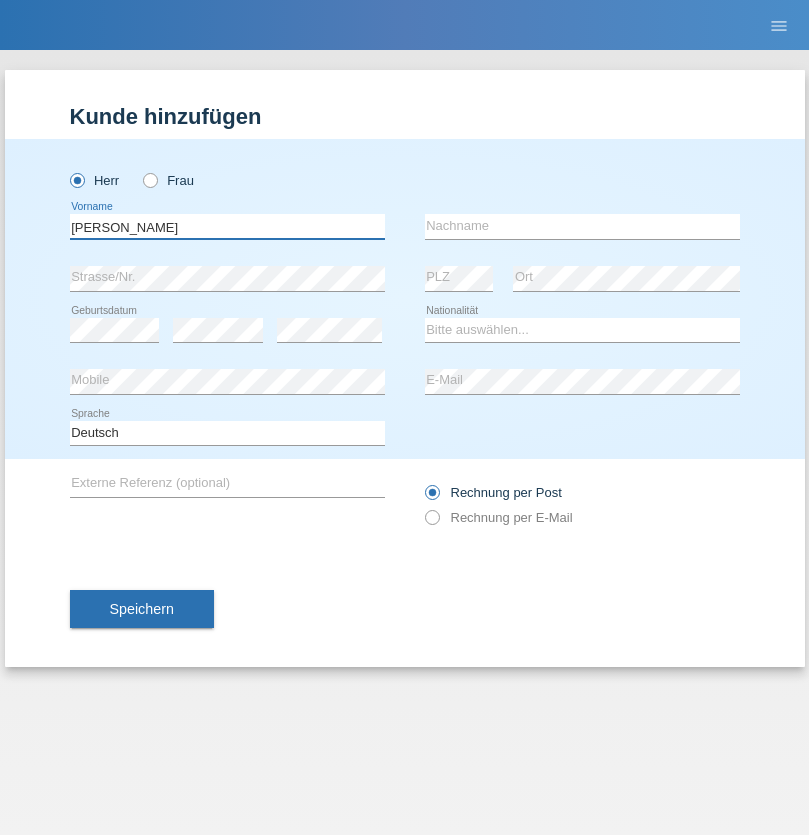 type on "Ivo" 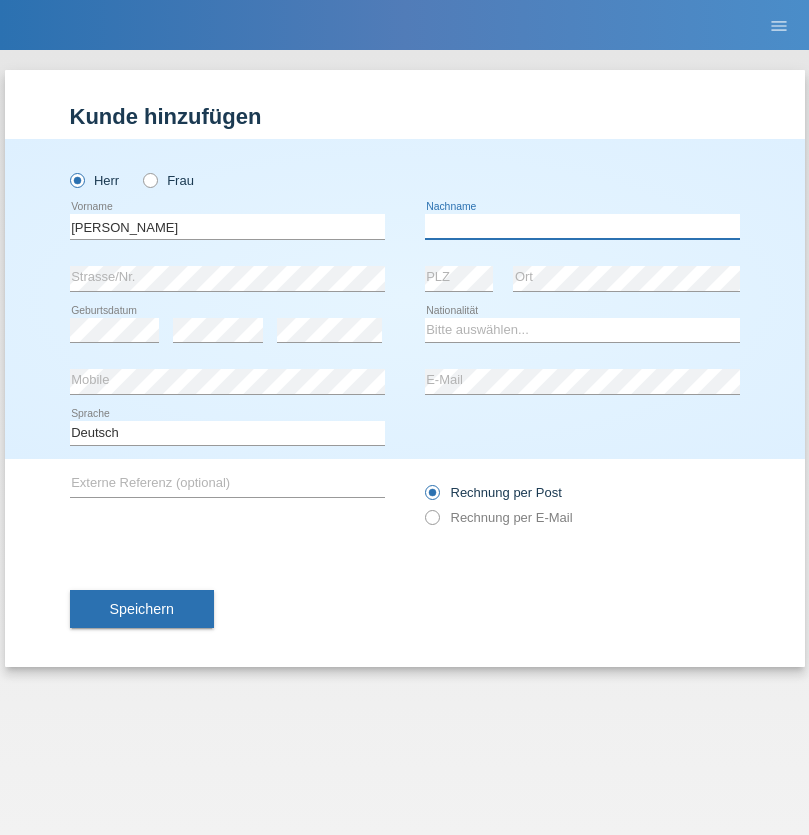 click at bounding box center (582, 226) 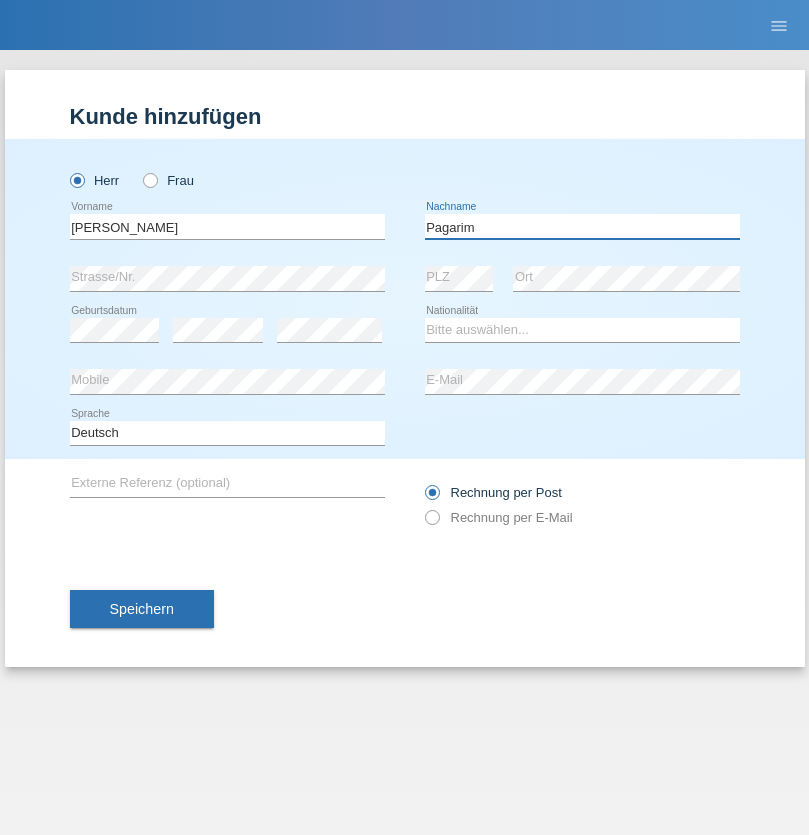 type on "Pagarim" 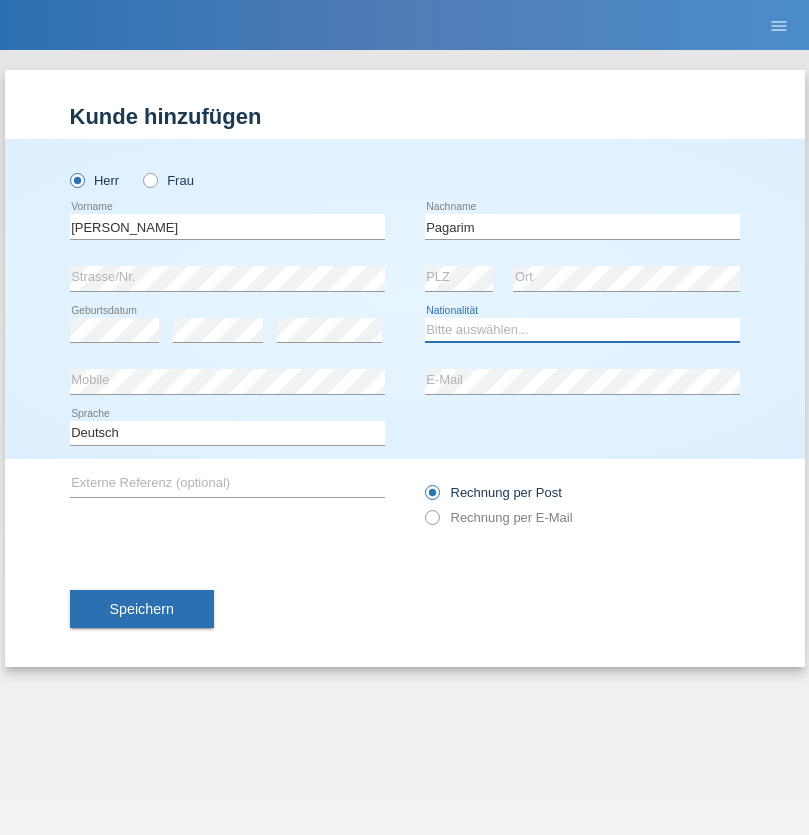 select on "CH" 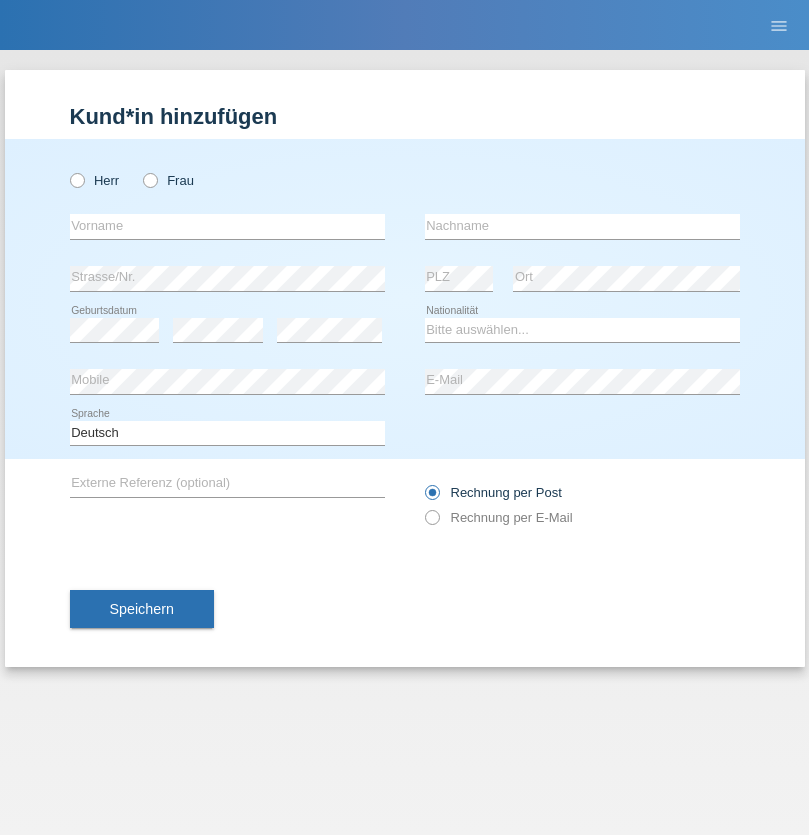 scroll, scrollTop: 0, scrollLeft: 0, axis: both 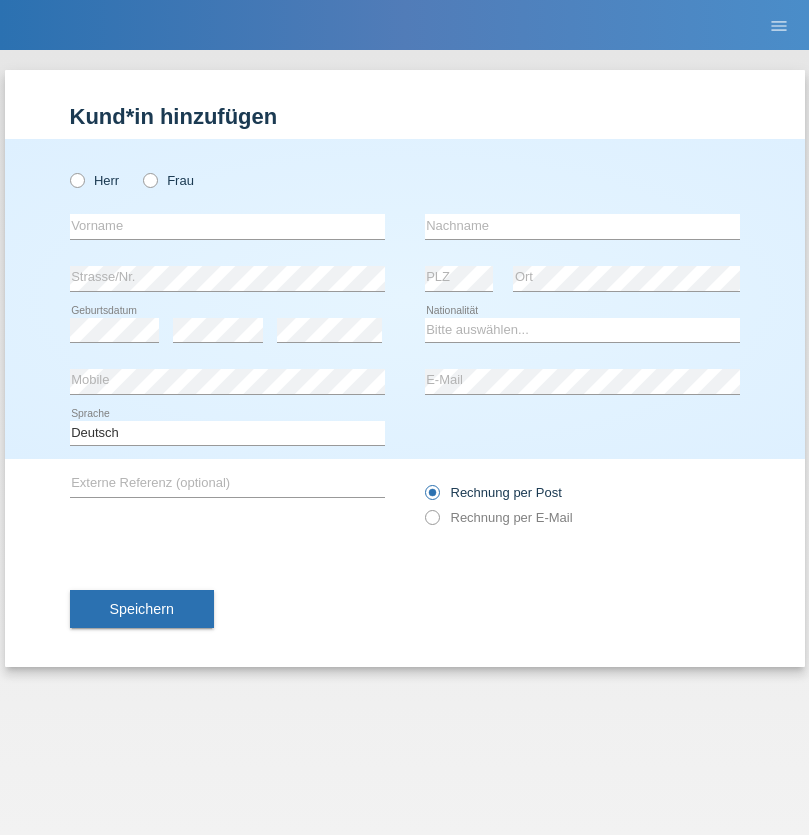radio on "true" 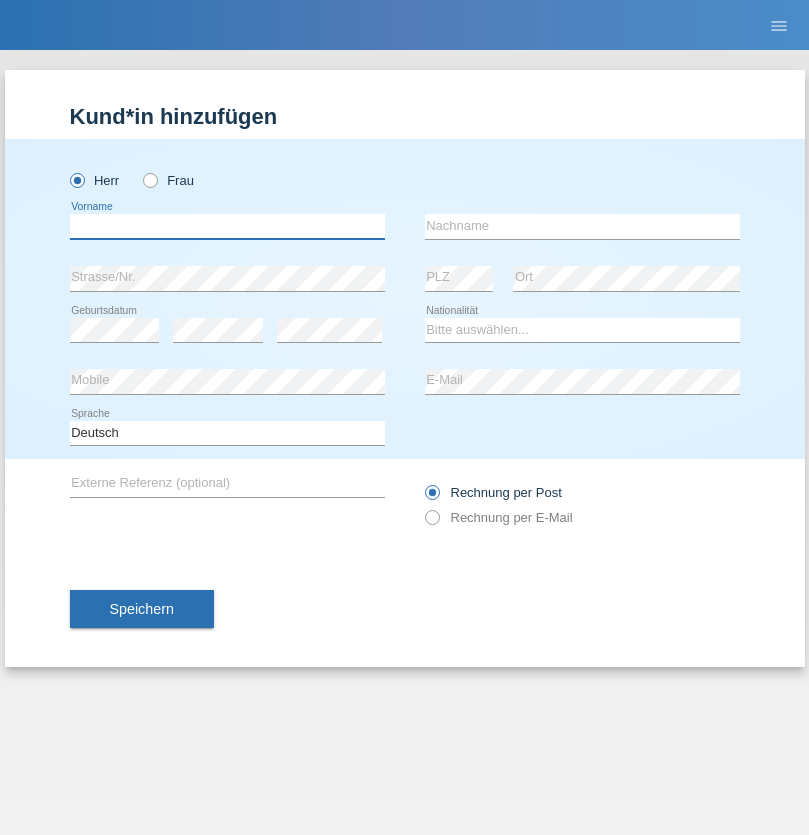 click at bounding box center (227, 226) 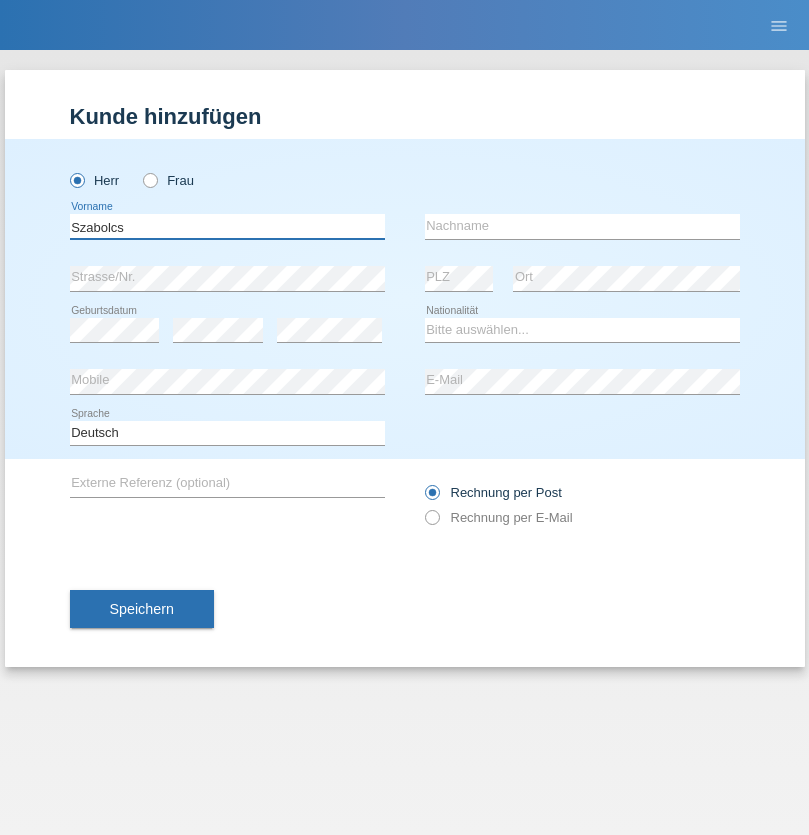 type on "Szabolcs" 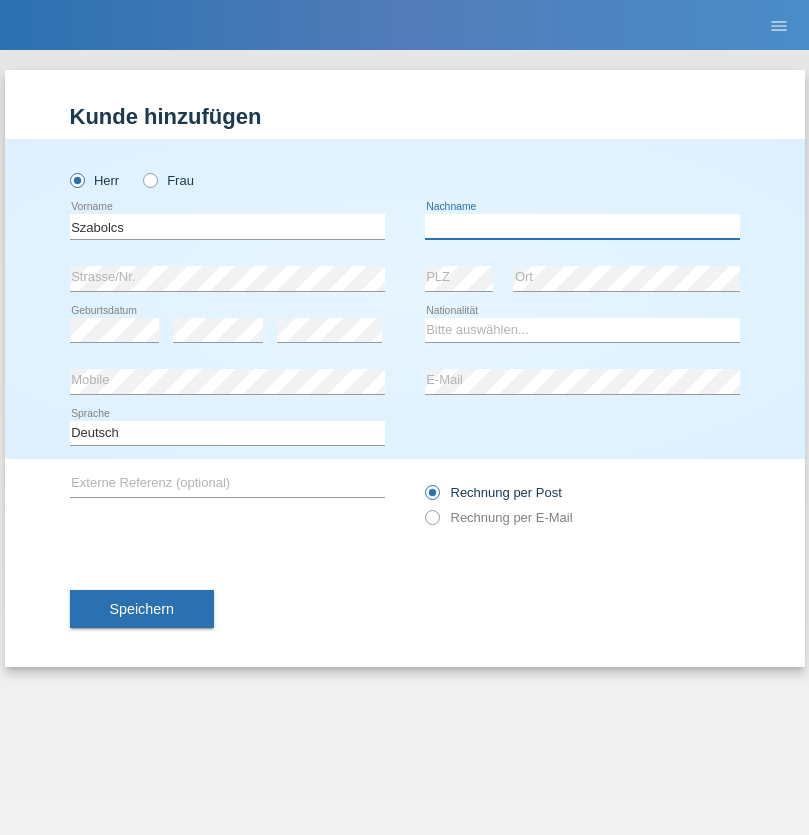 click at bounding box center [582, 226] 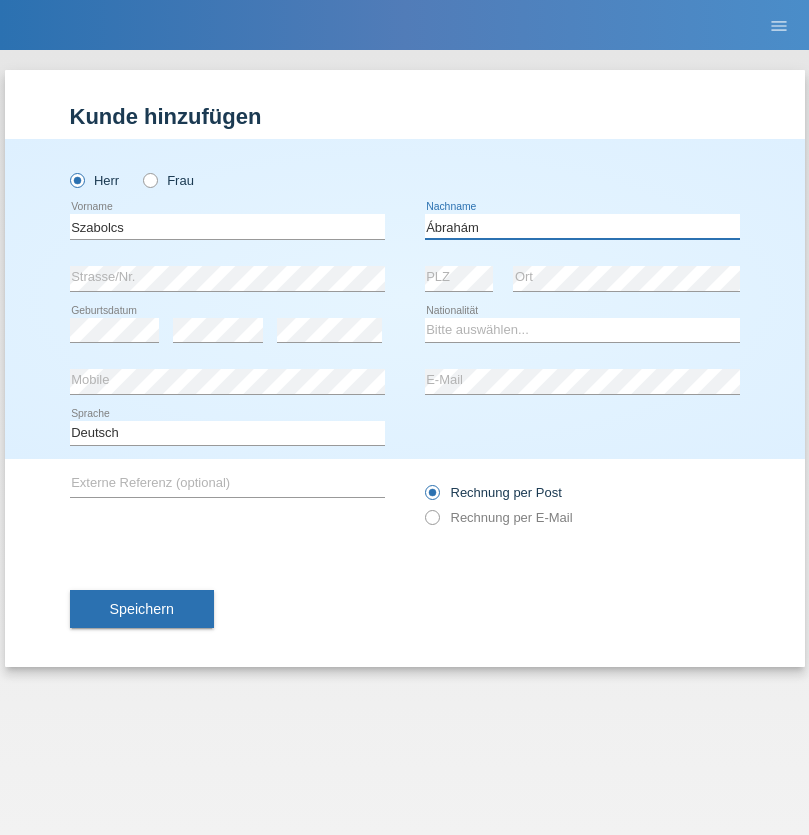 type on "Ábrahám" 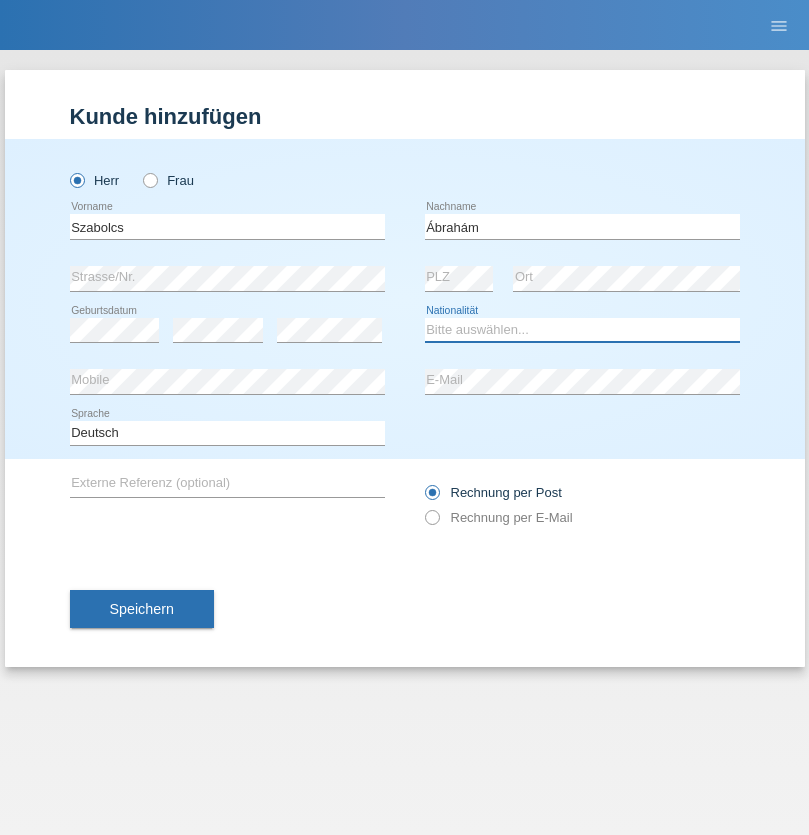 select on "HU" 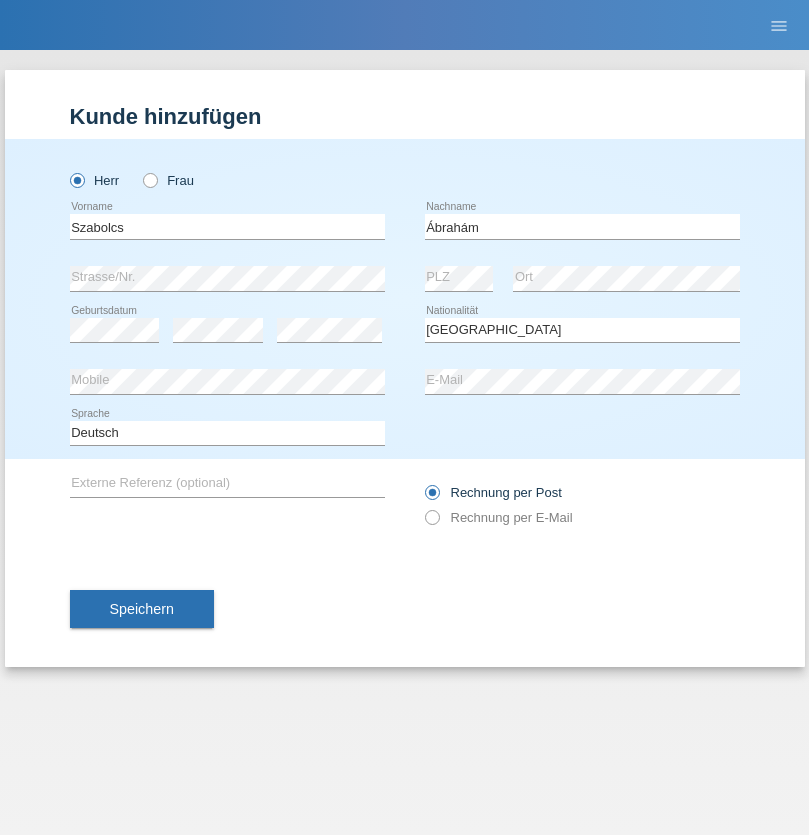 select on "C" 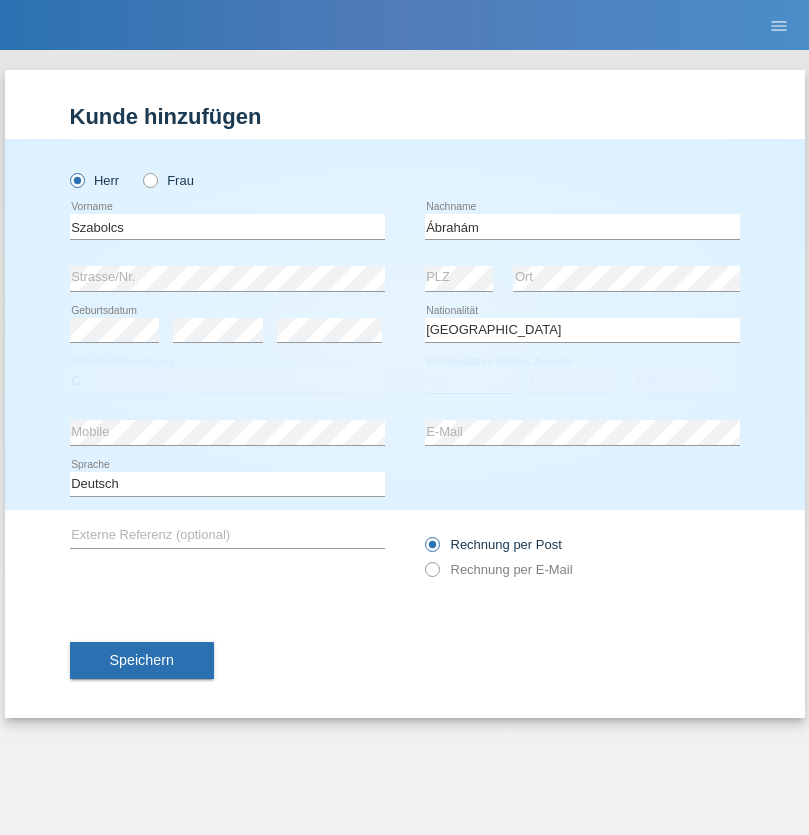 select on "09" 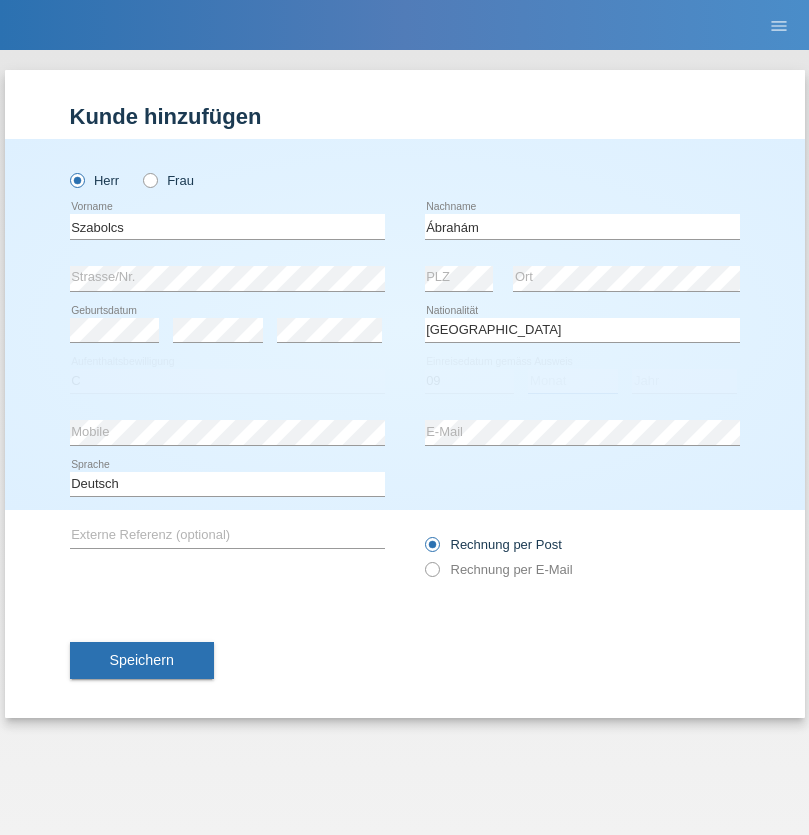 select on "12" 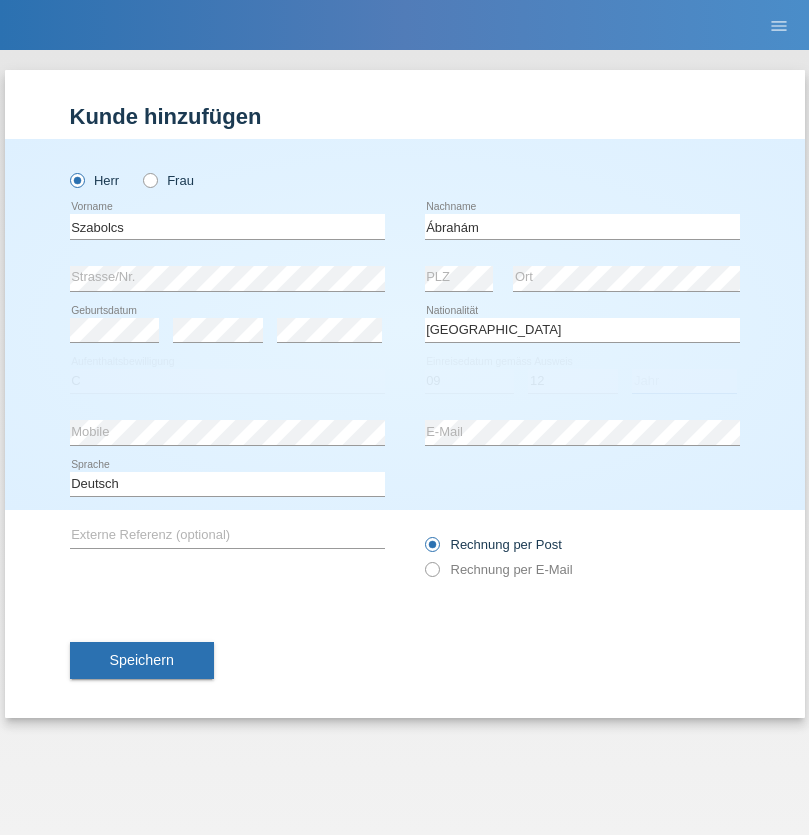 select on "2021" 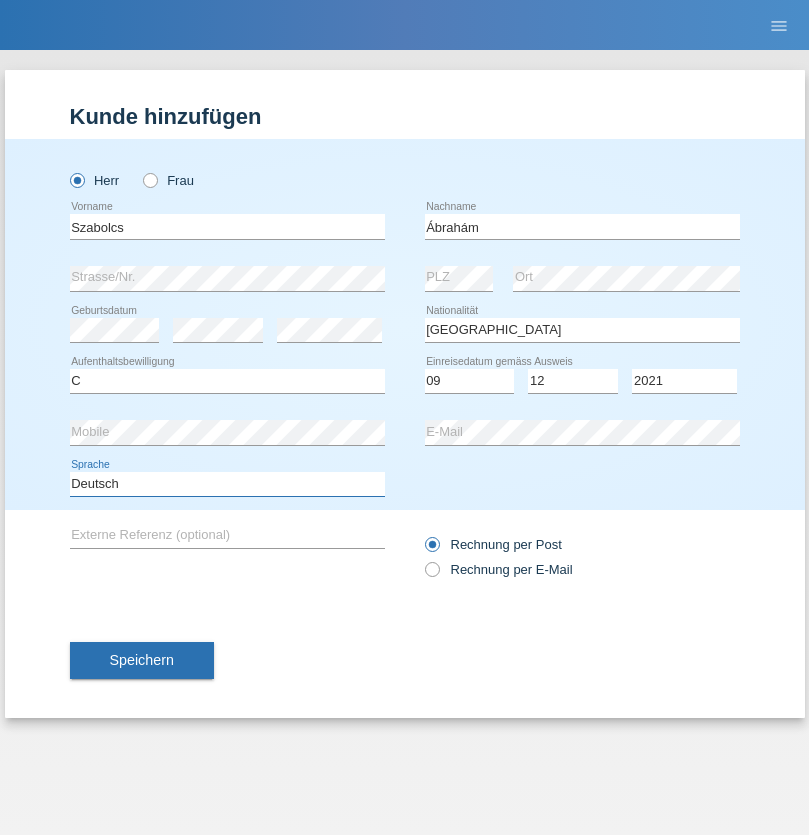 select on "en" 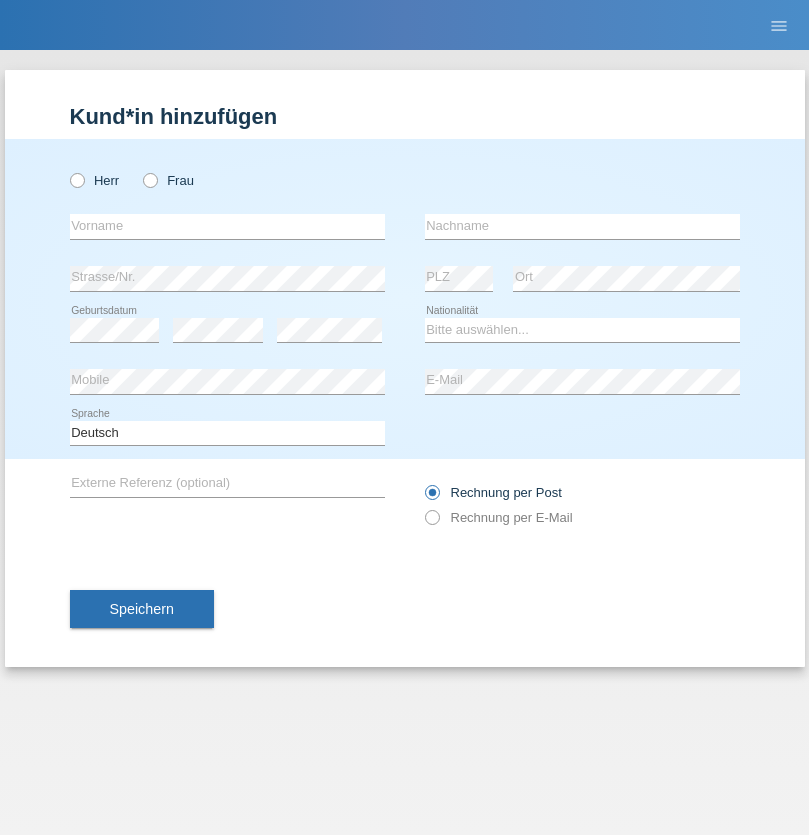 scroll, scrollTop: 0, scrollLeft: 0, axis: both 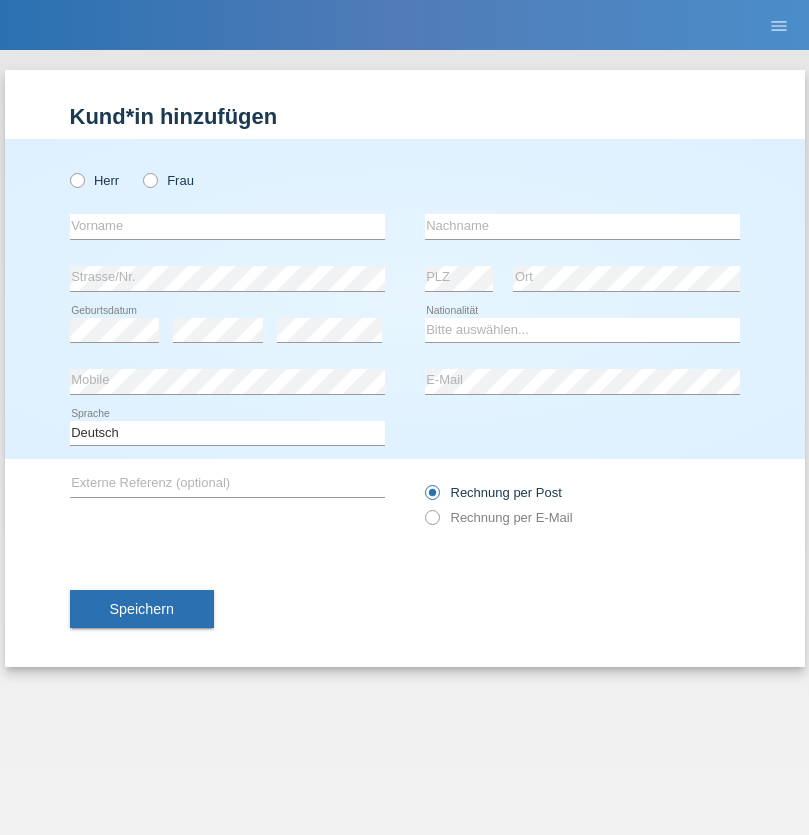 radio on "true" 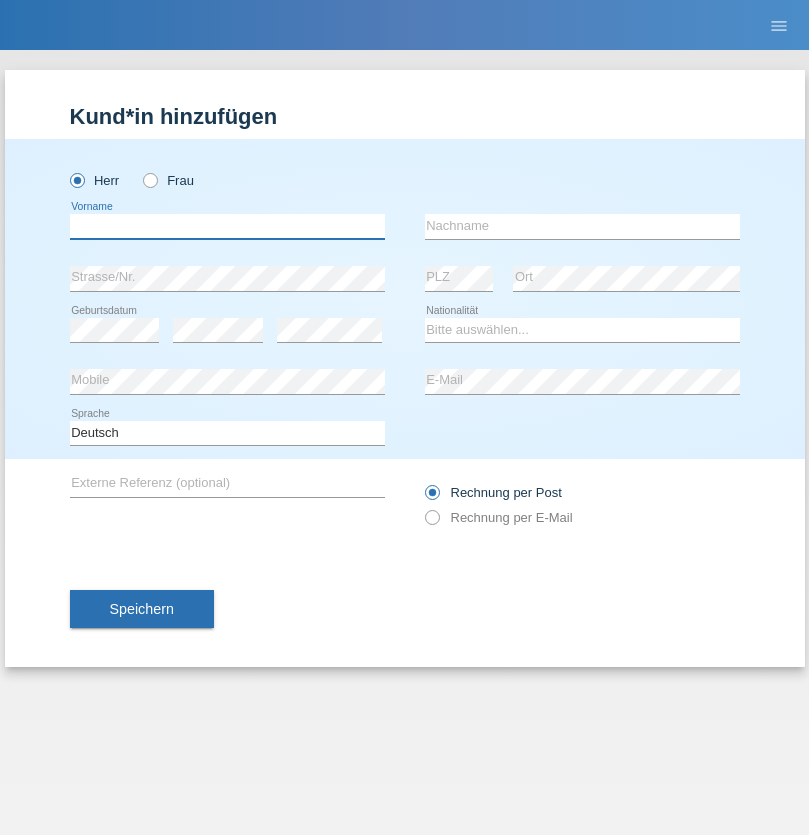 click at bounding box center [227, 226] 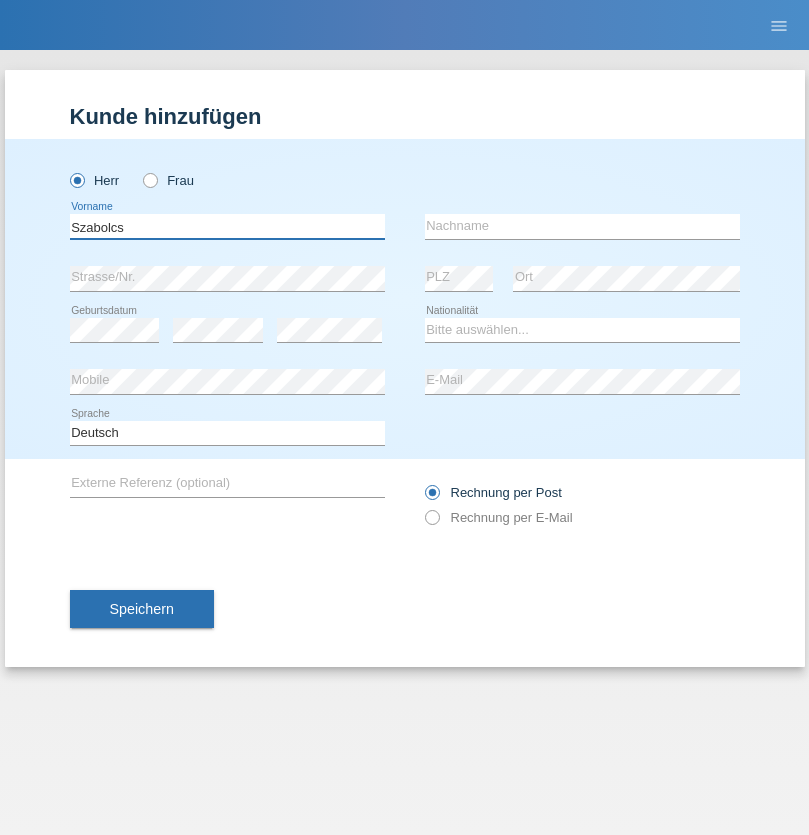 type on "Szabolcs" 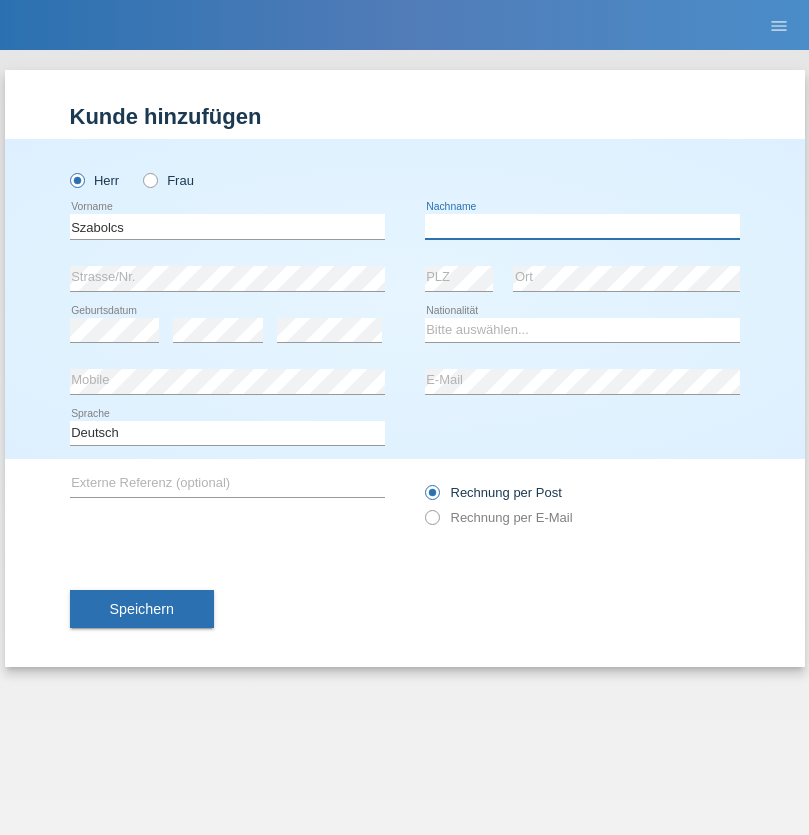 click at bounding box center [582, 226] 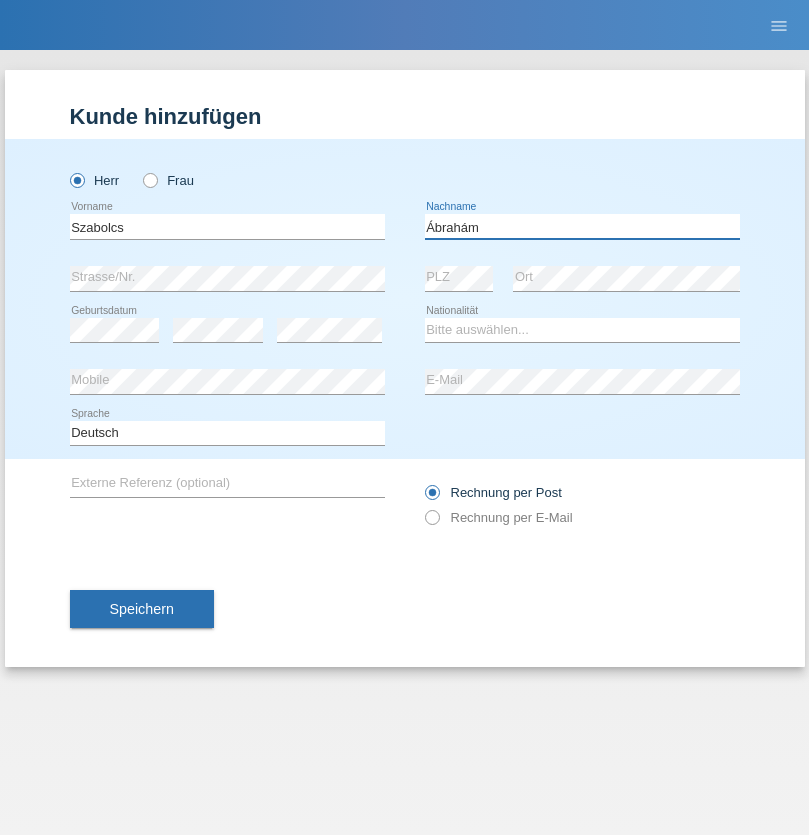 type on "Ábrahám" 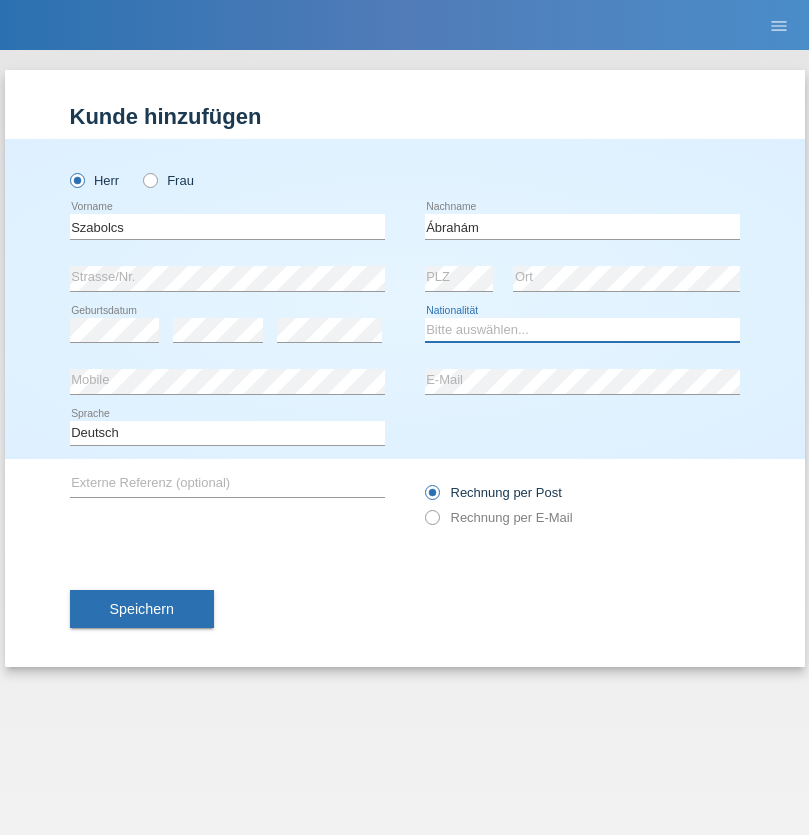 select on "HU" 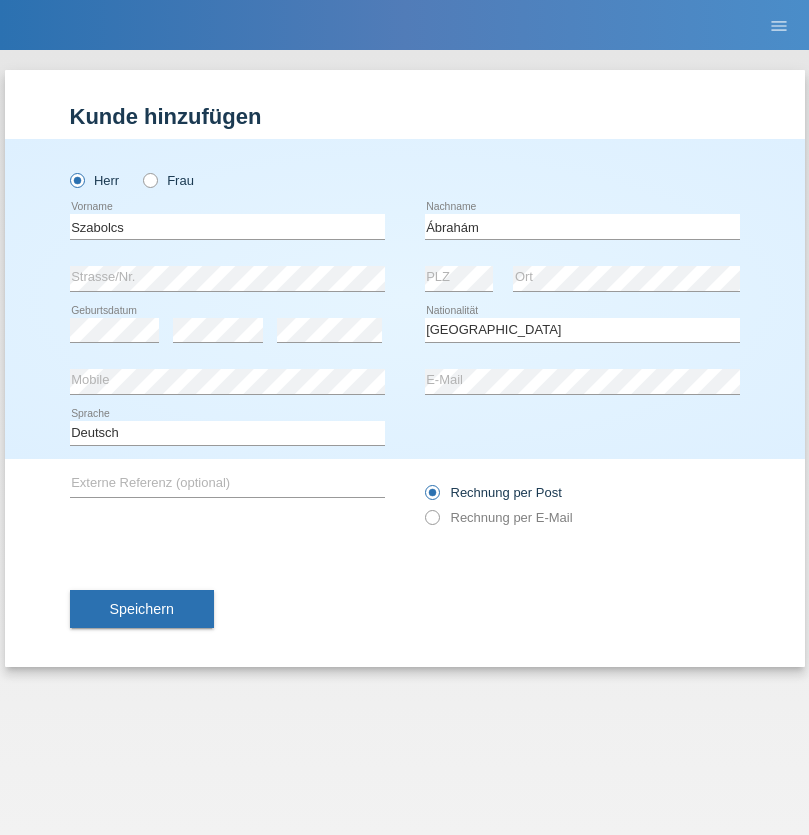 select on "C" 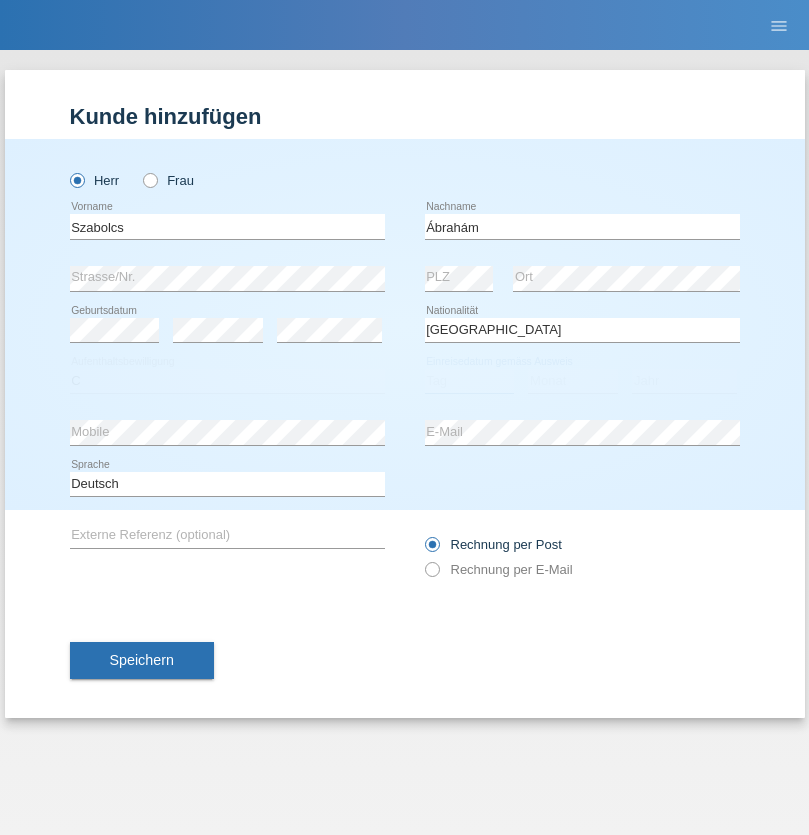 select on "09" 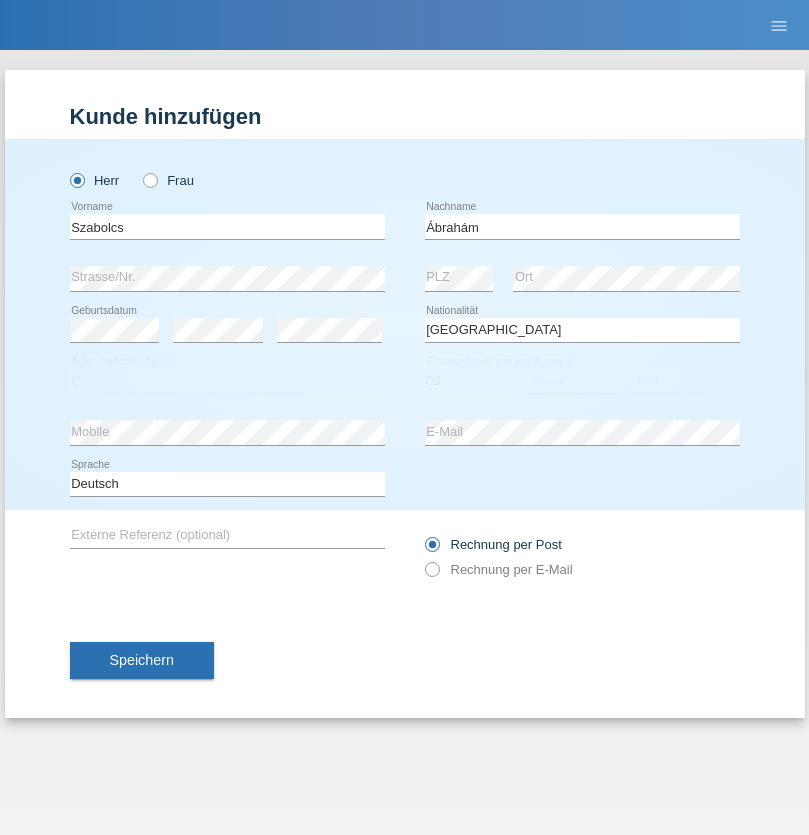 select on "12" 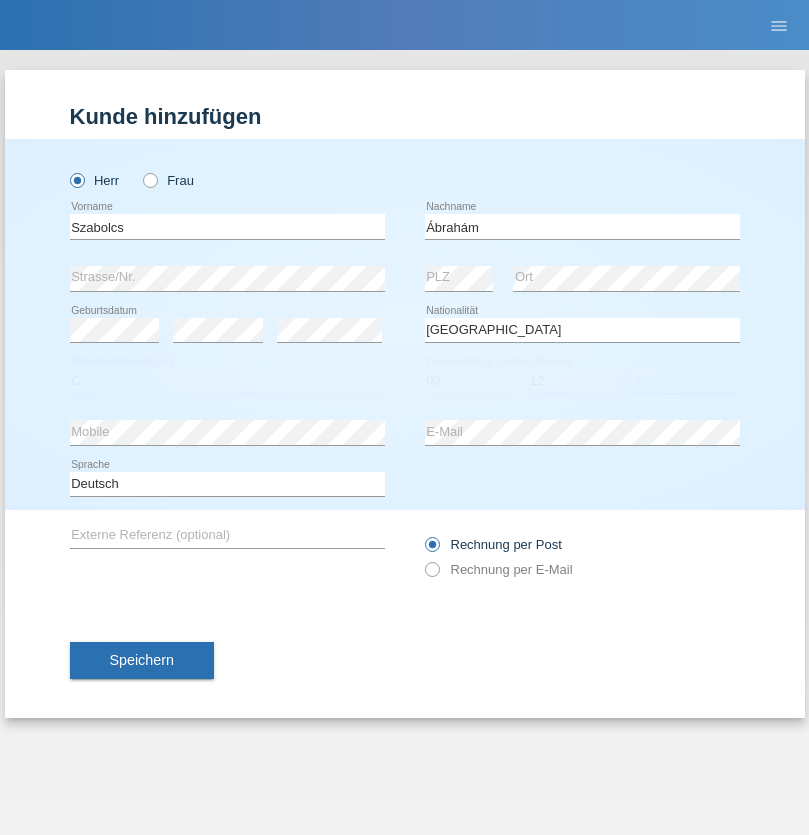 select on "2021" 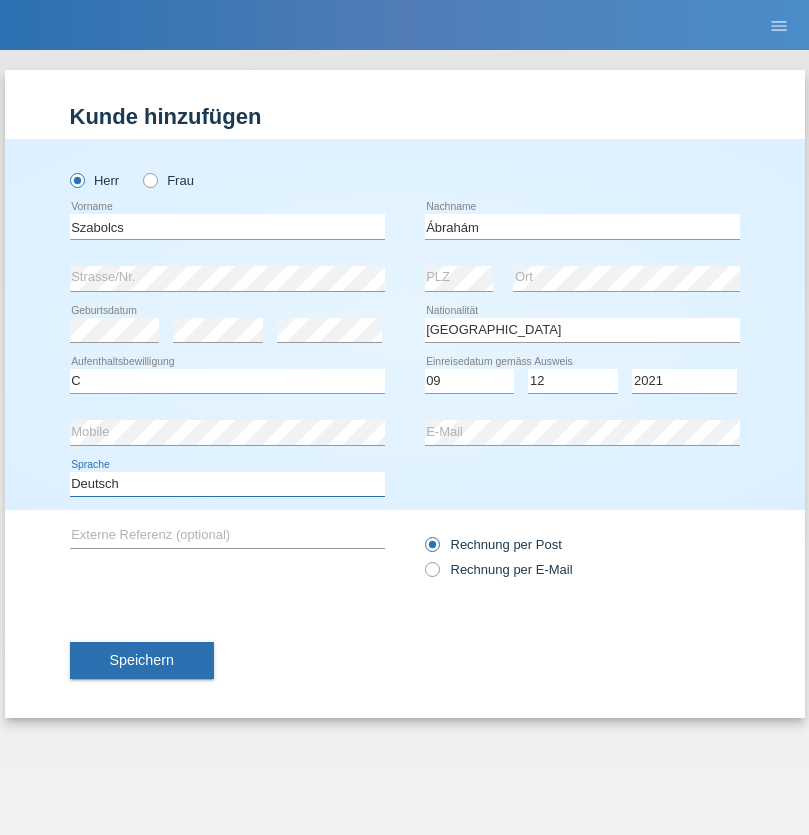 select on "en" 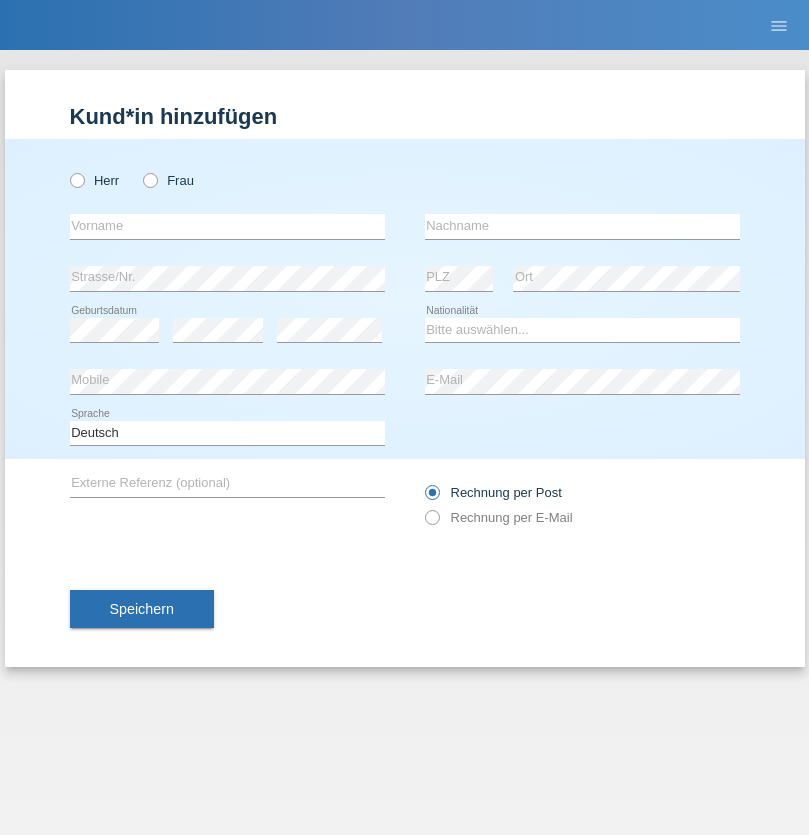 scroll, scrollTop: 0, scrollLeft: 0, axis: both 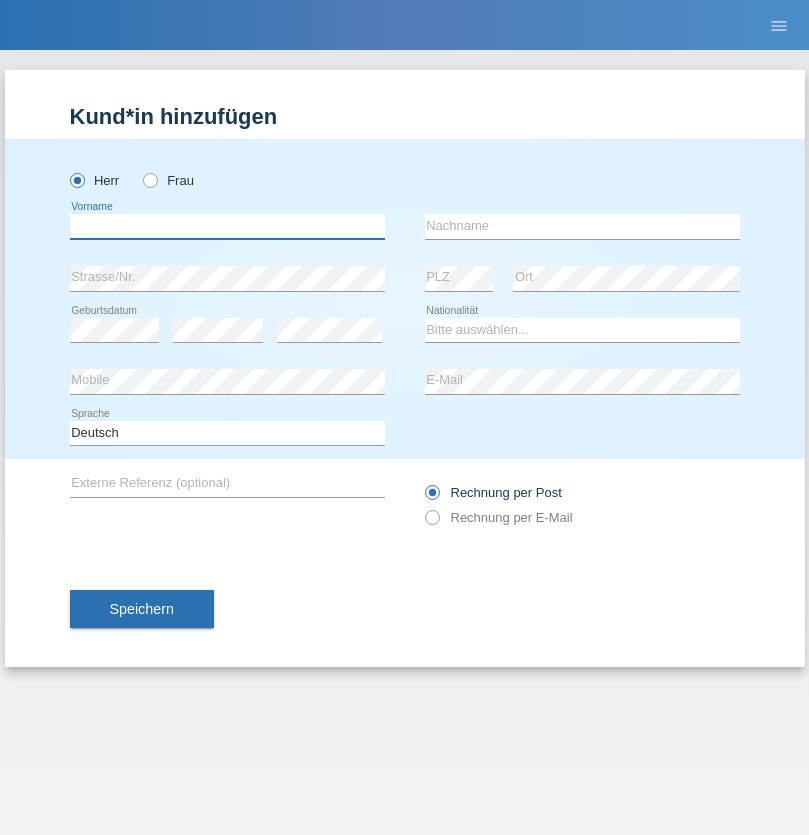 click at bounding box center [227, 226] 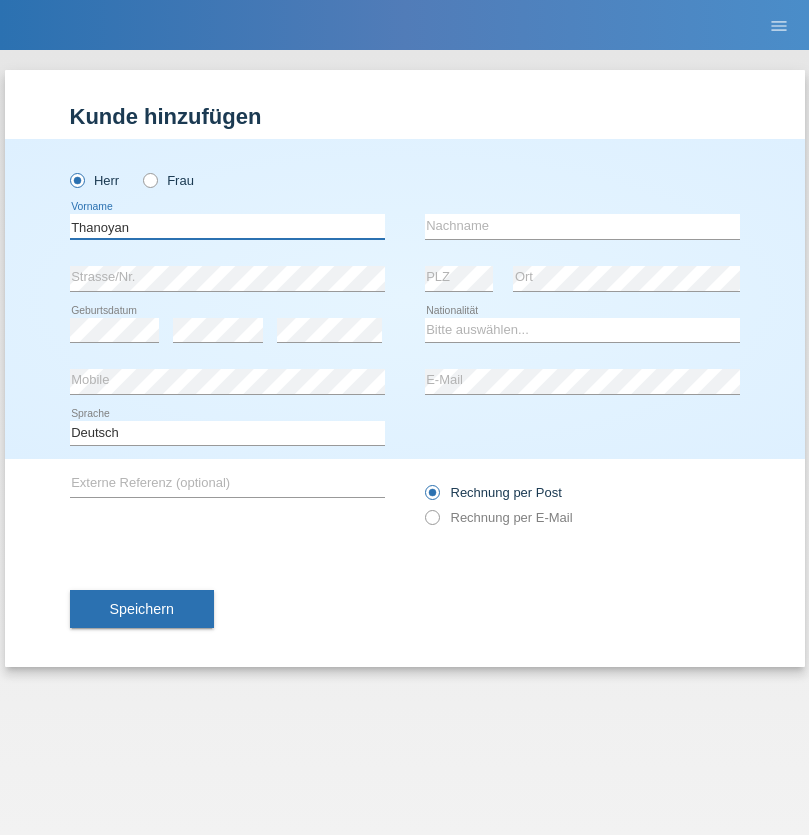 type on "Thanoyan" 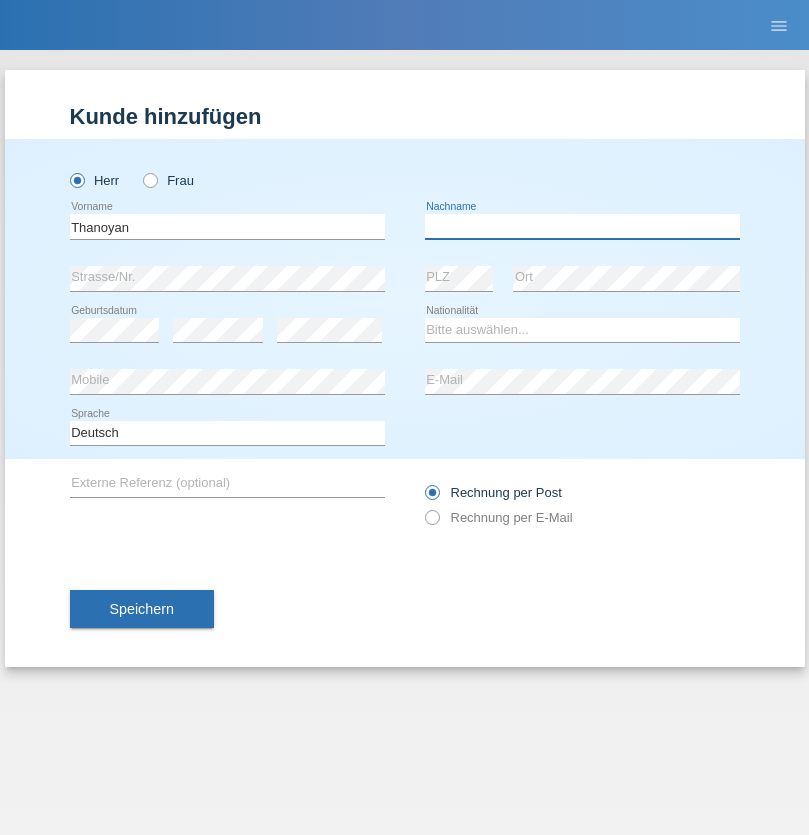 click at bounding box center [582, 226] 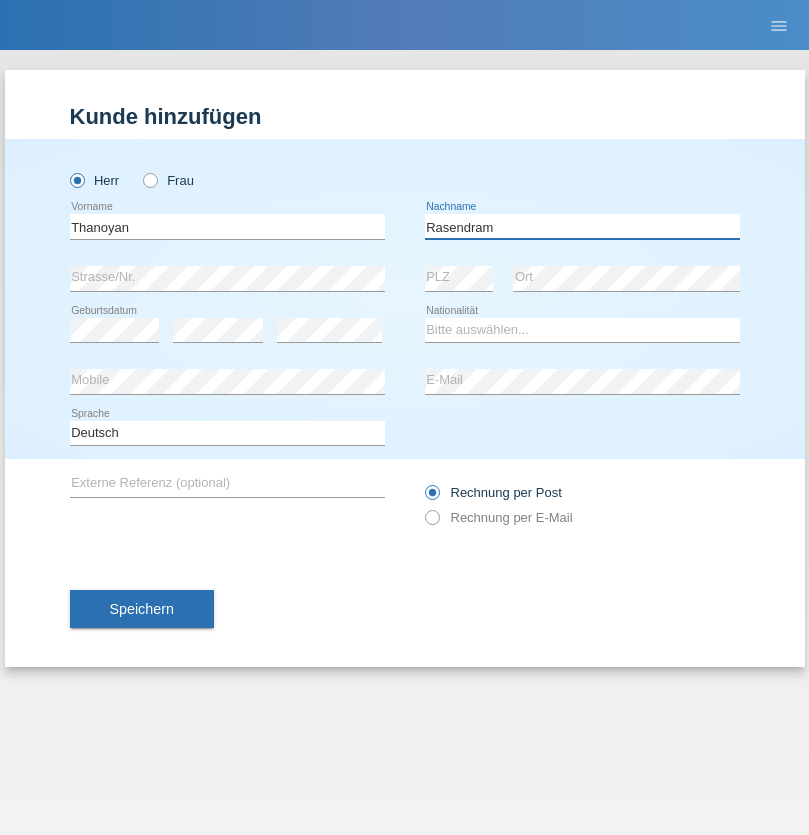 type on "Rasendram" 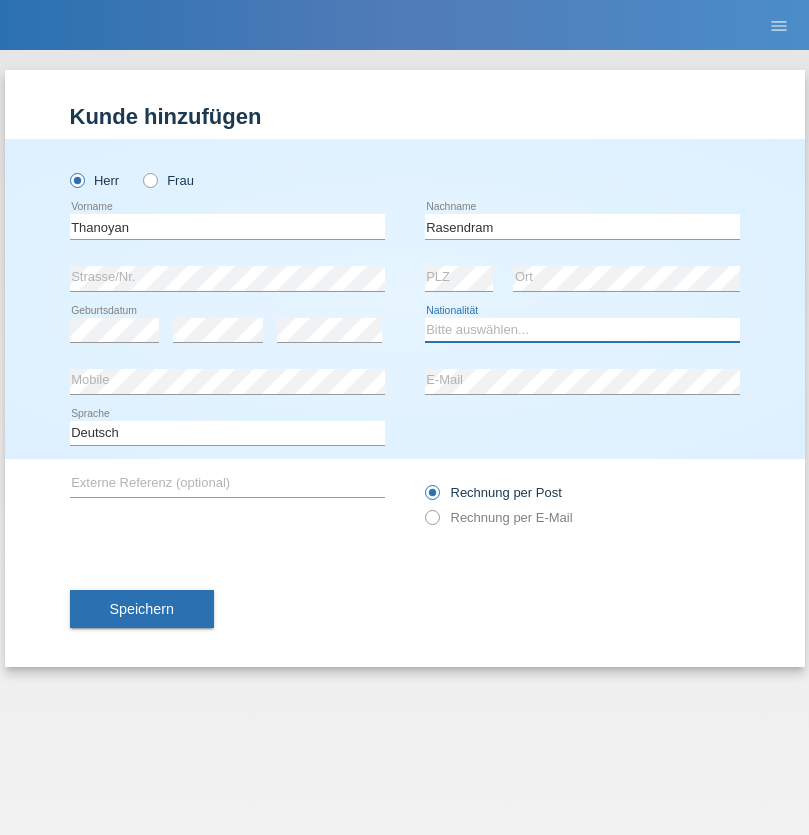 select on "LK" 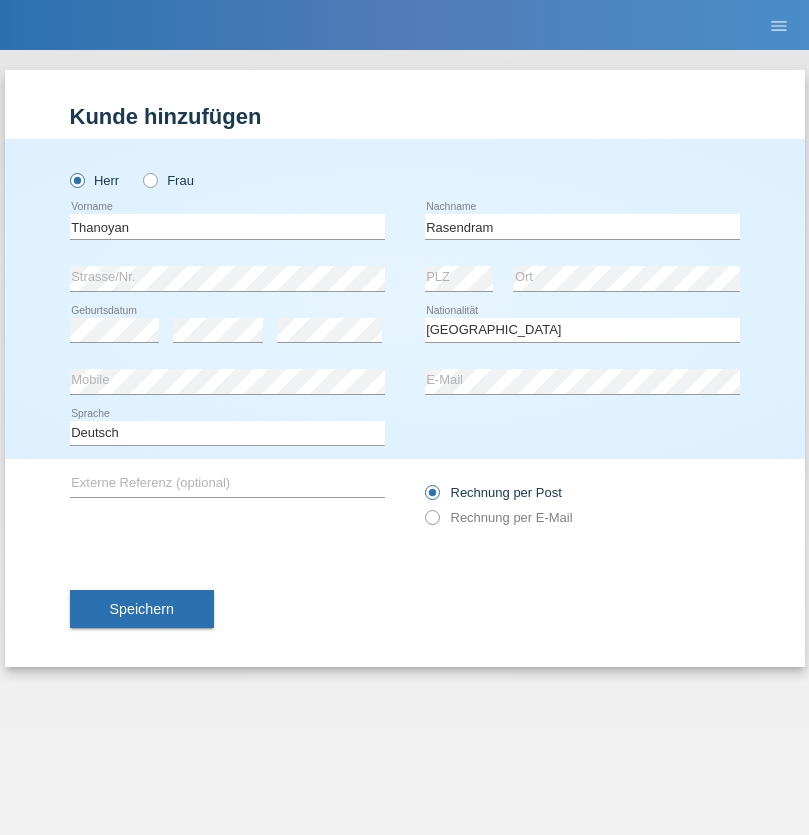 select on "C" 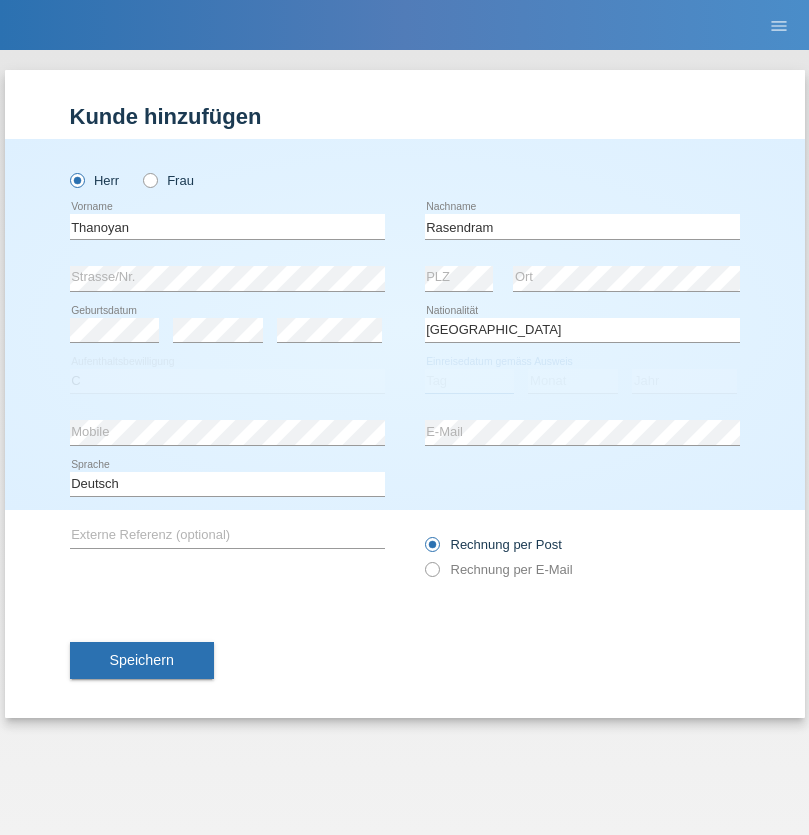 select on "23" 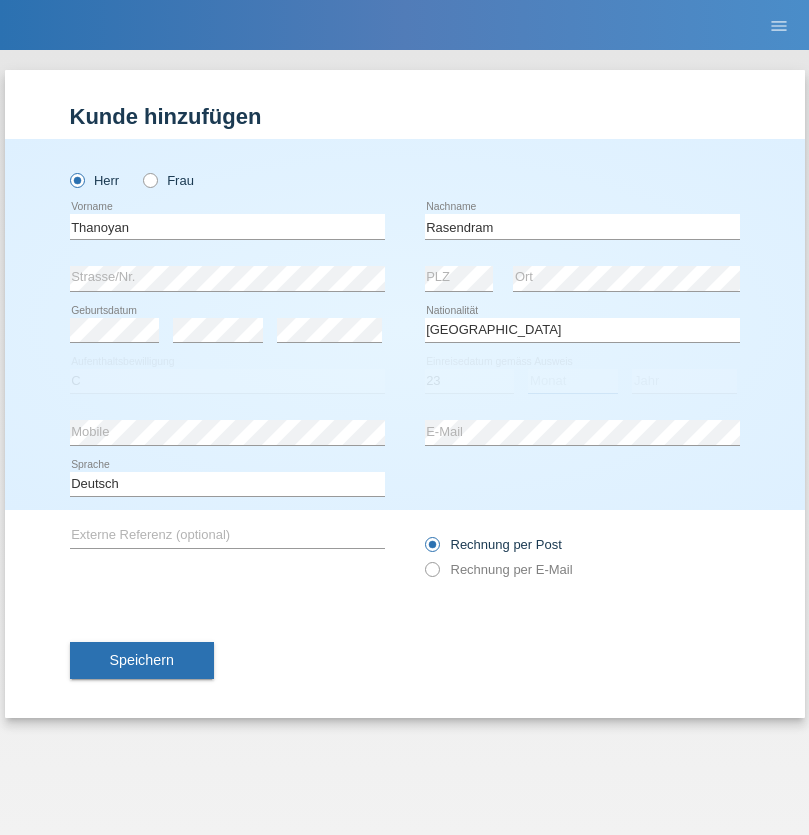 select on "02" 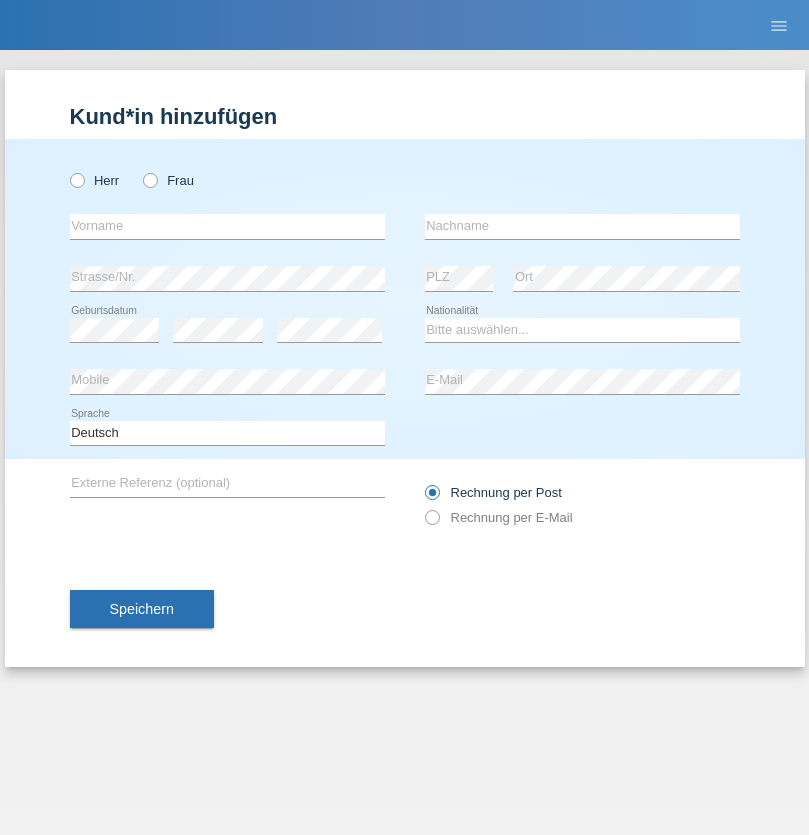 scroll, scrollTop: 0, scrollLeft: 0, axis: both 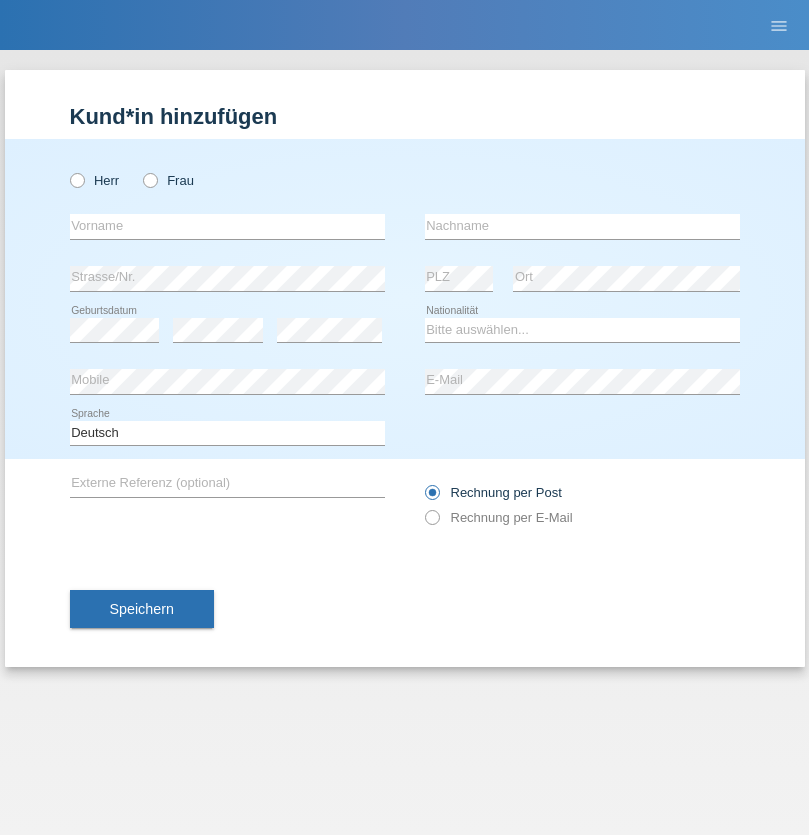 radio on "true" 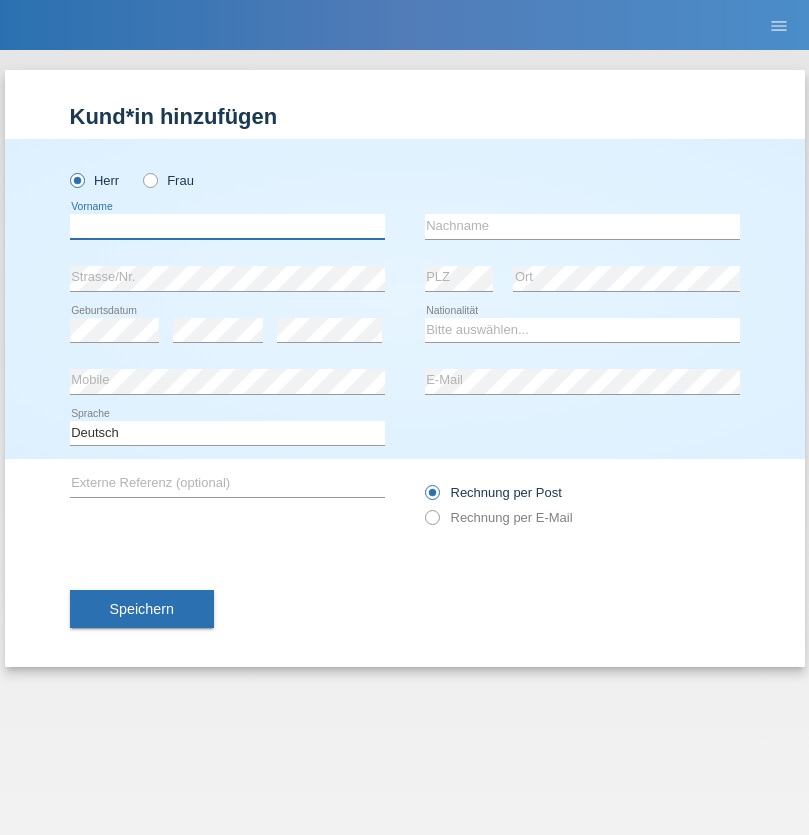 click at bounding box center (227, 226) 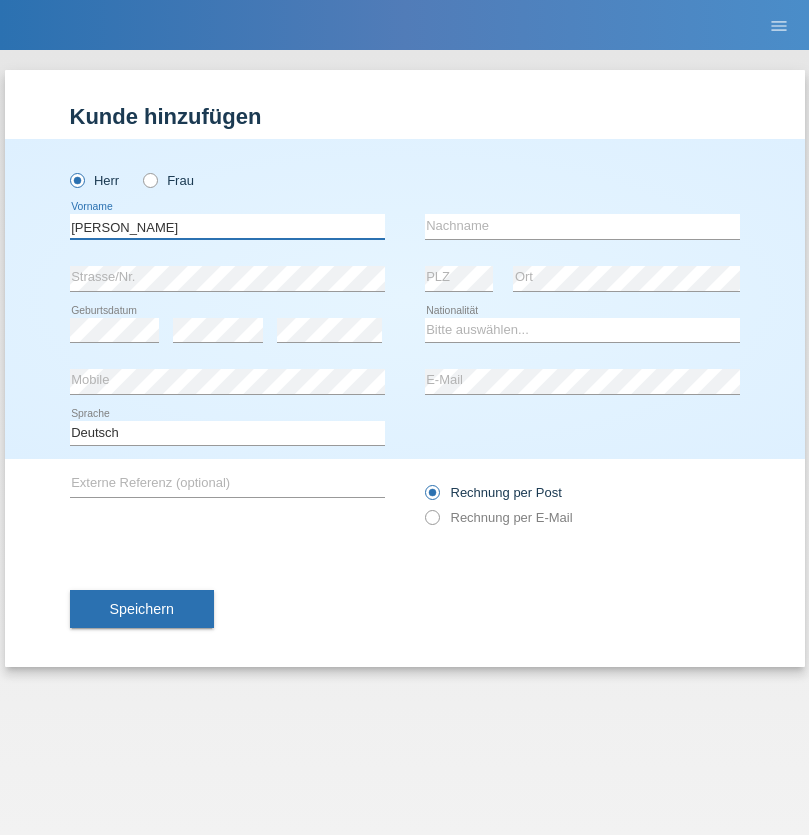 type on "[PERSON_NAME]" 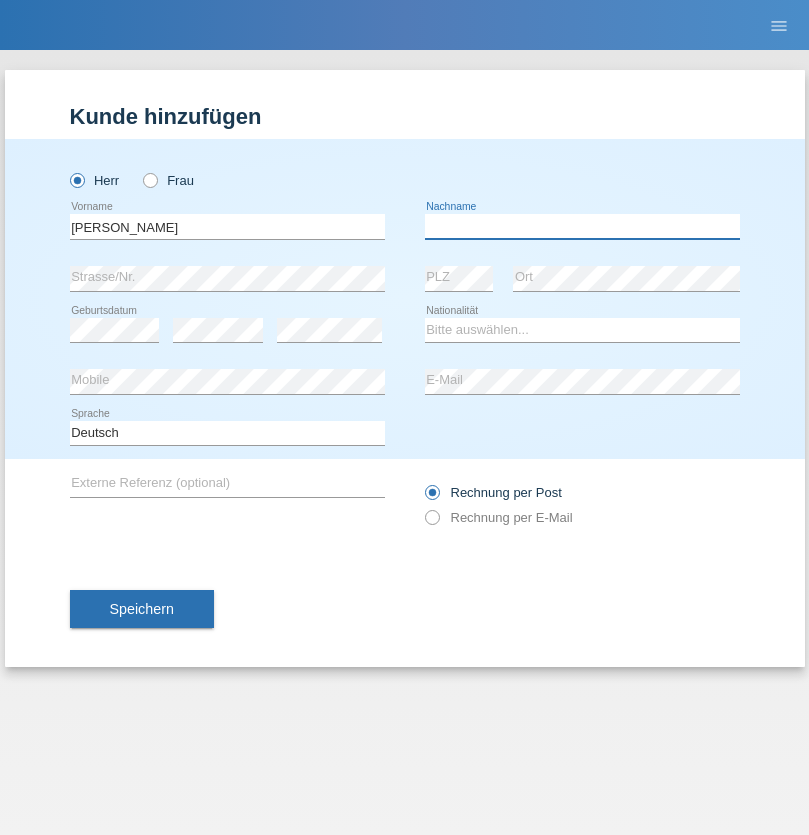 click at bounding box center (582, 226) 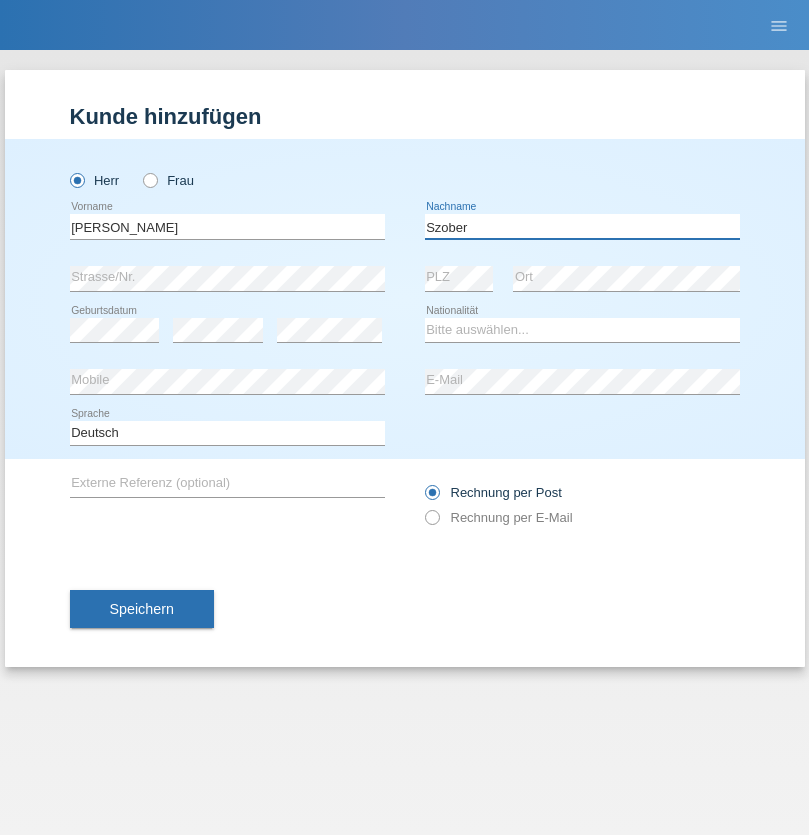 type on "Szober" 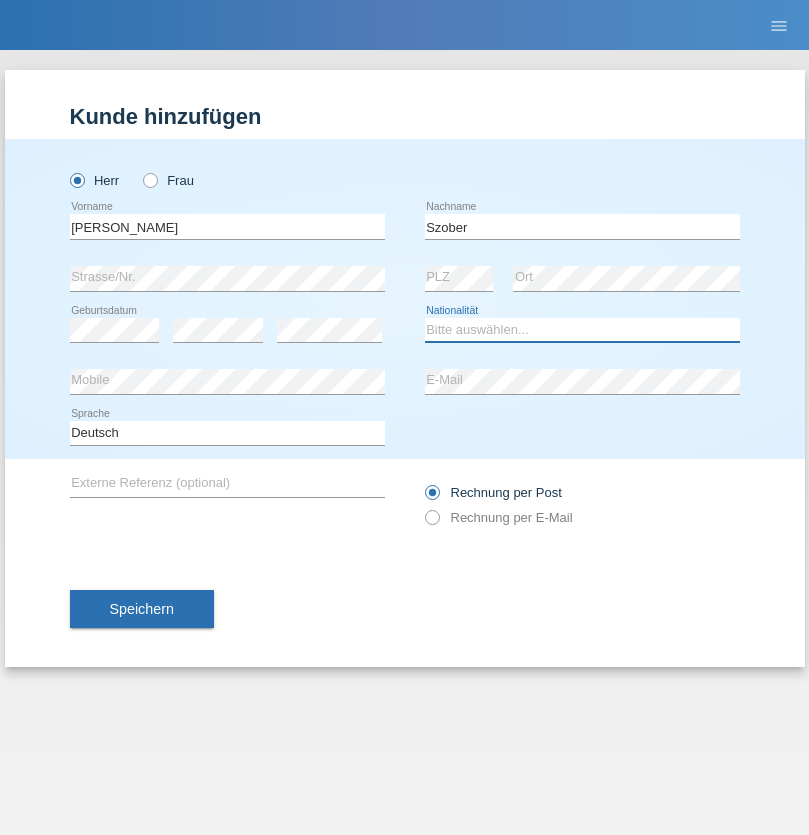 select on "PL" 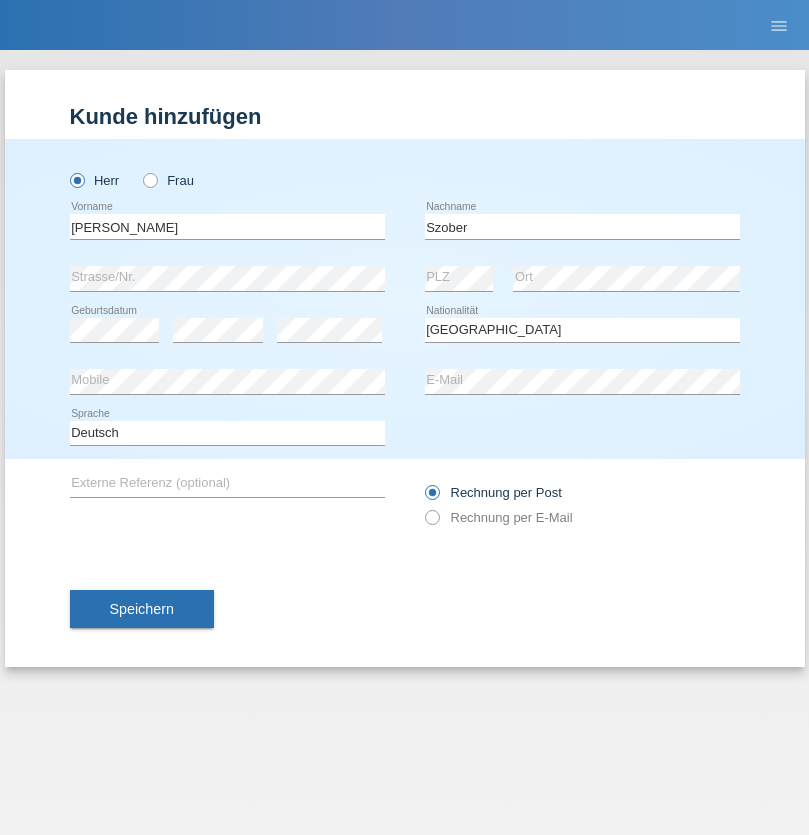 select on "C" 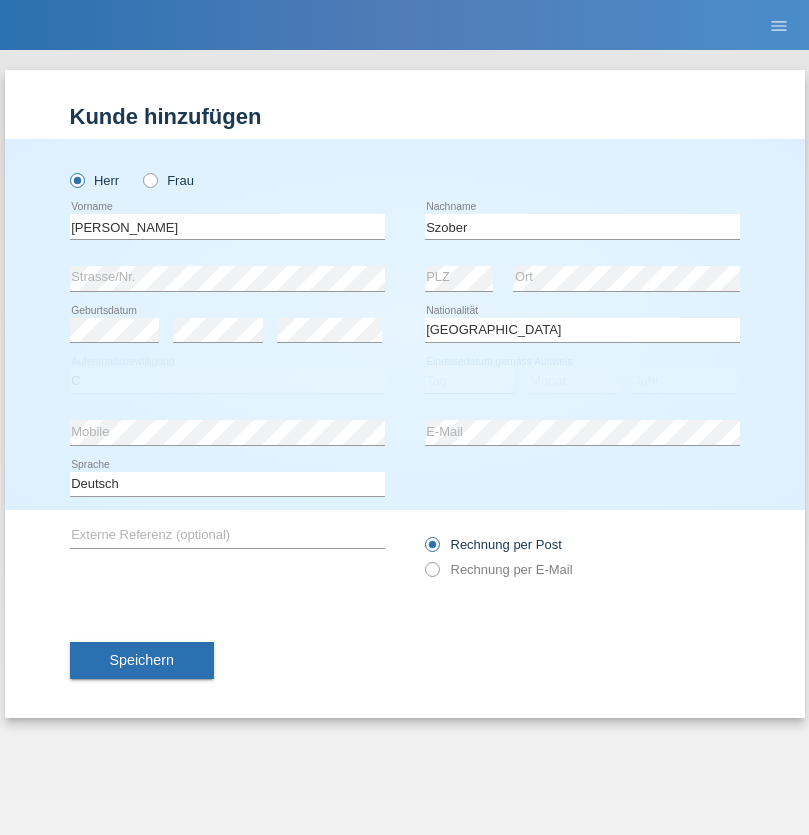 select on "01" 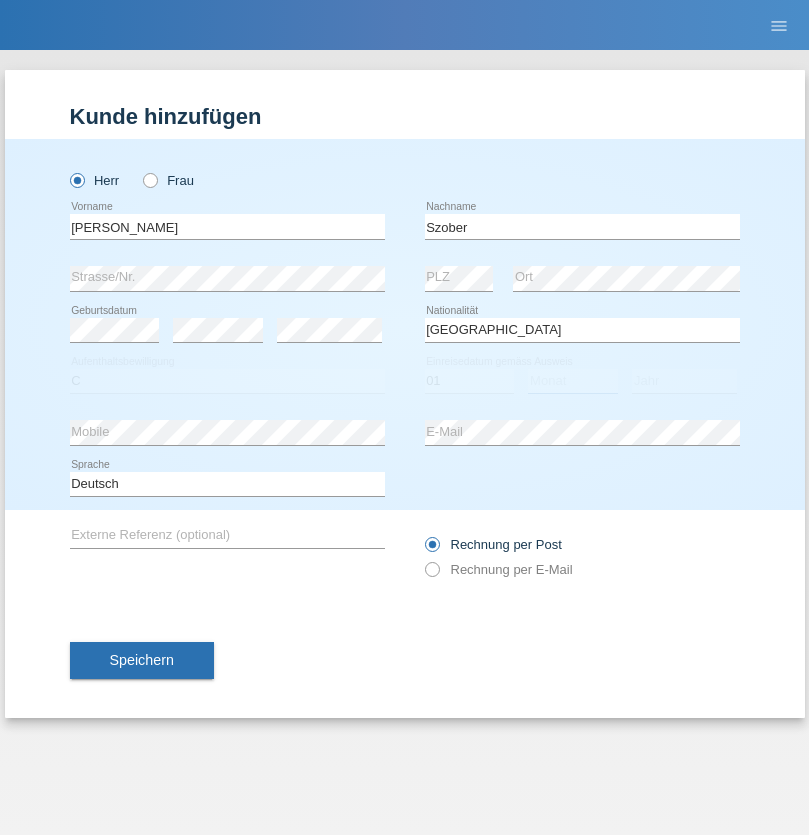 select on "05" 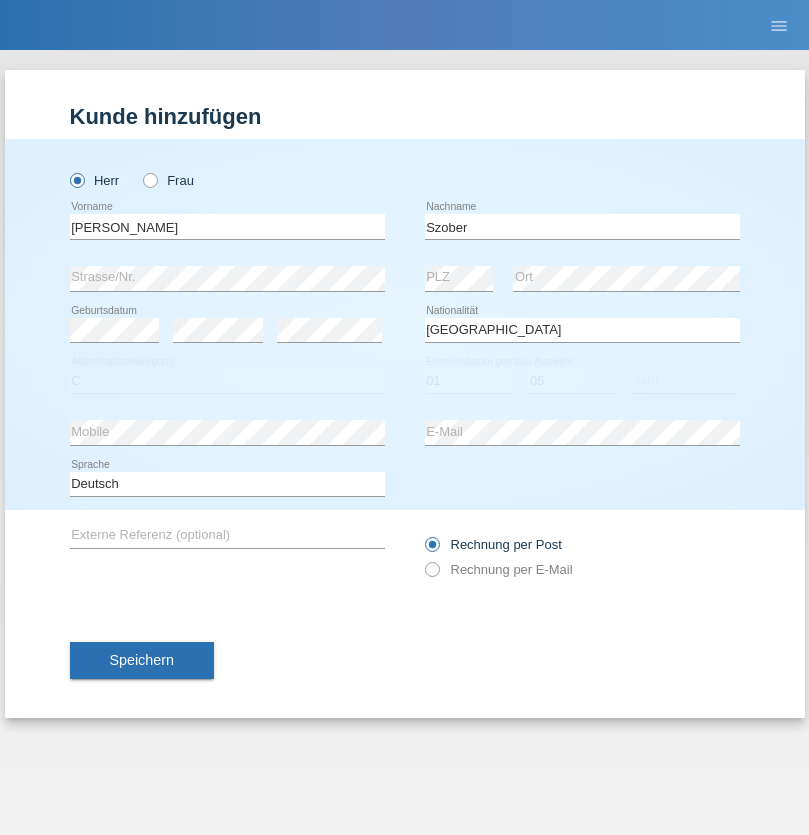 select on "2021" 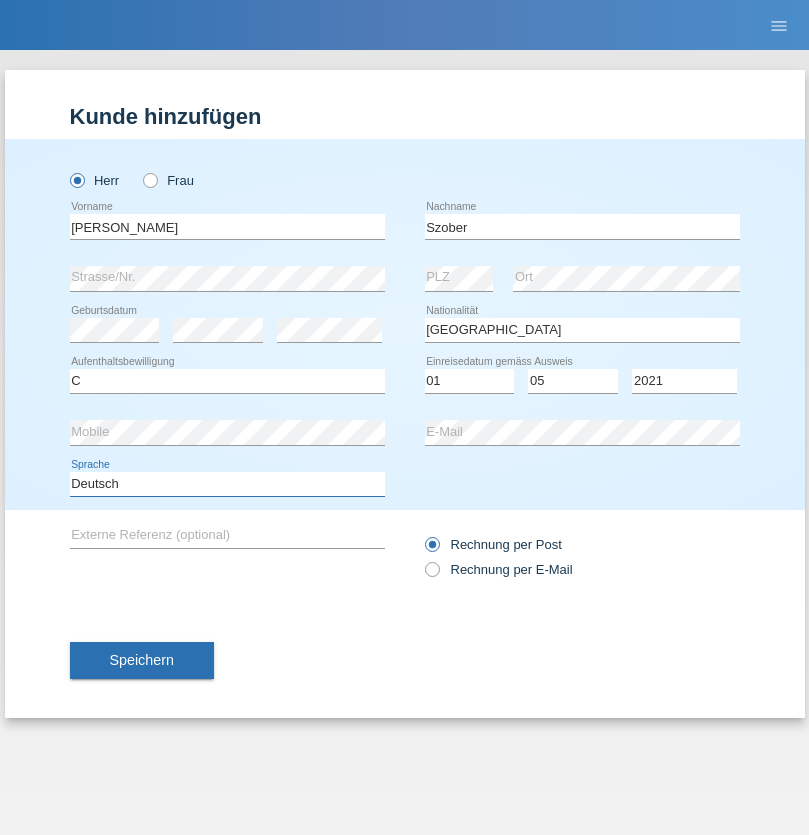 select on "en" 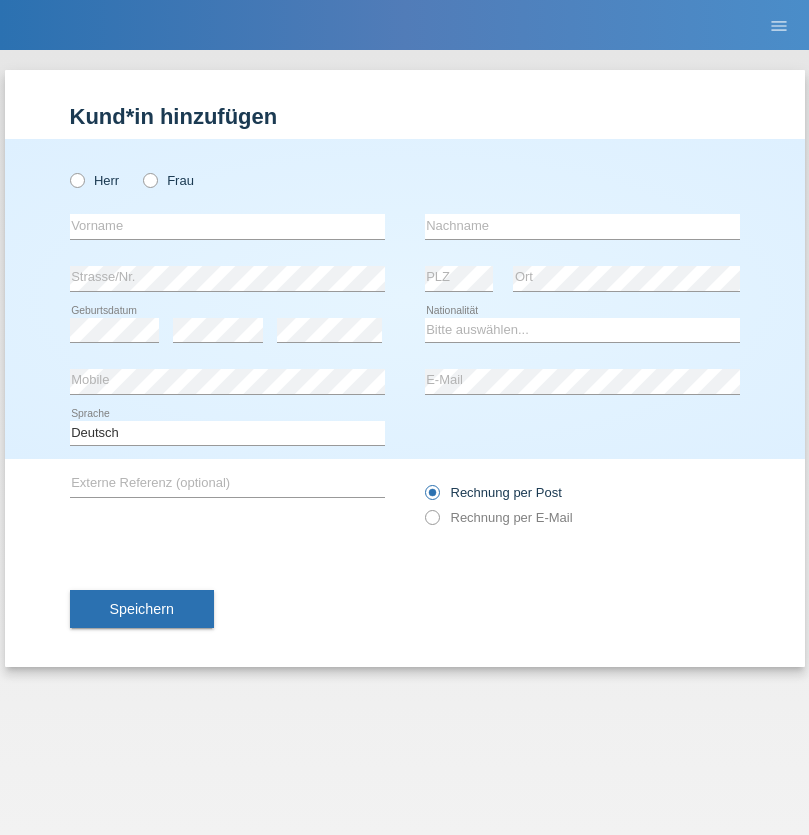 scroll, scrollTop: 0, scrollLeft: 0, axis: both 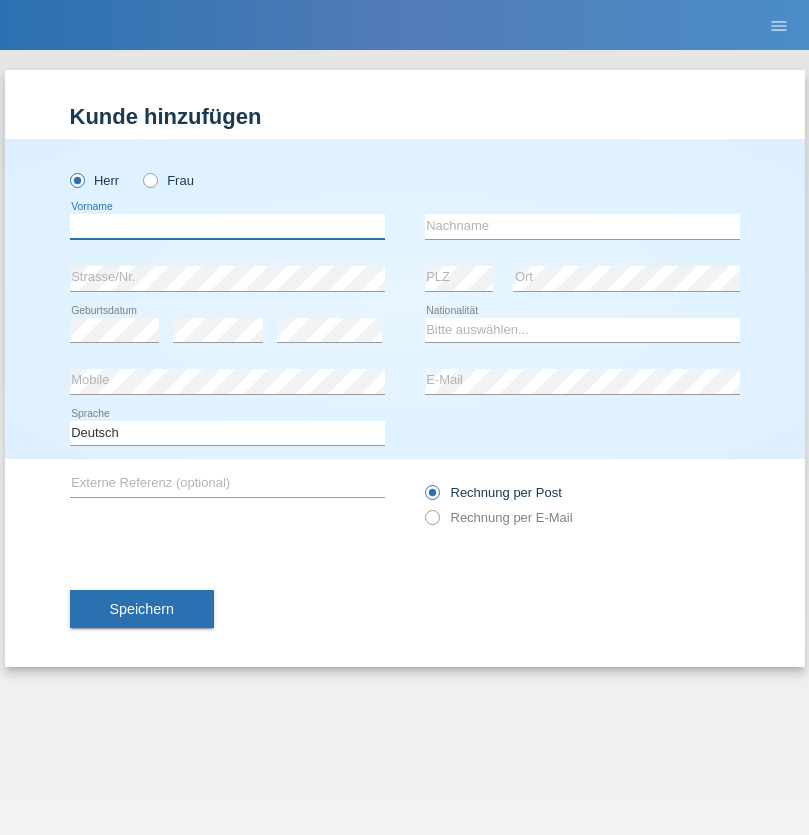 click at bounding box center (227, 226) 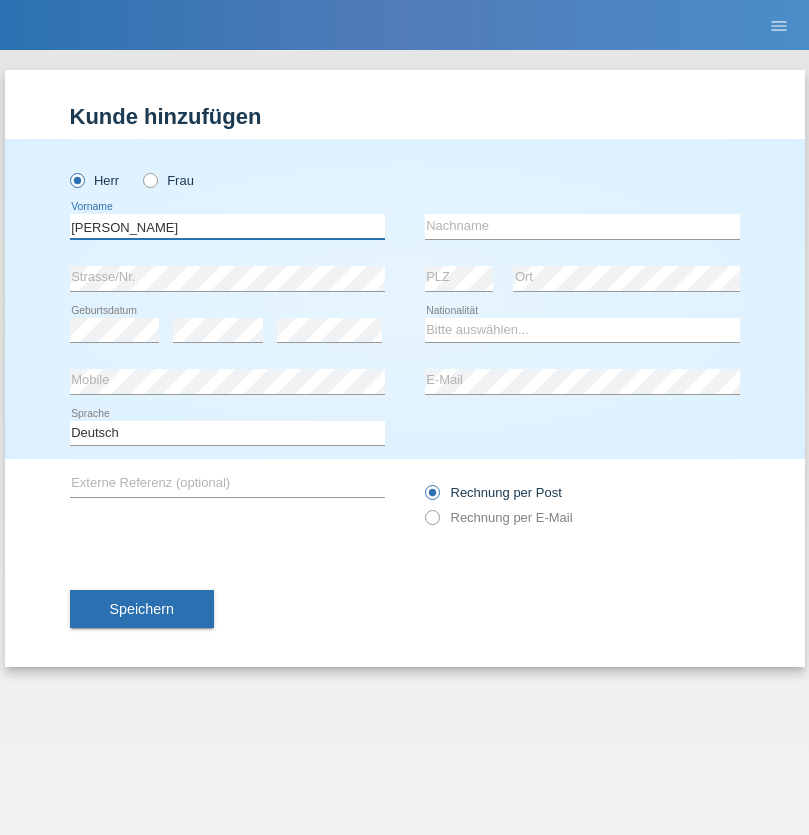 type on "[PERSON_NAME]" 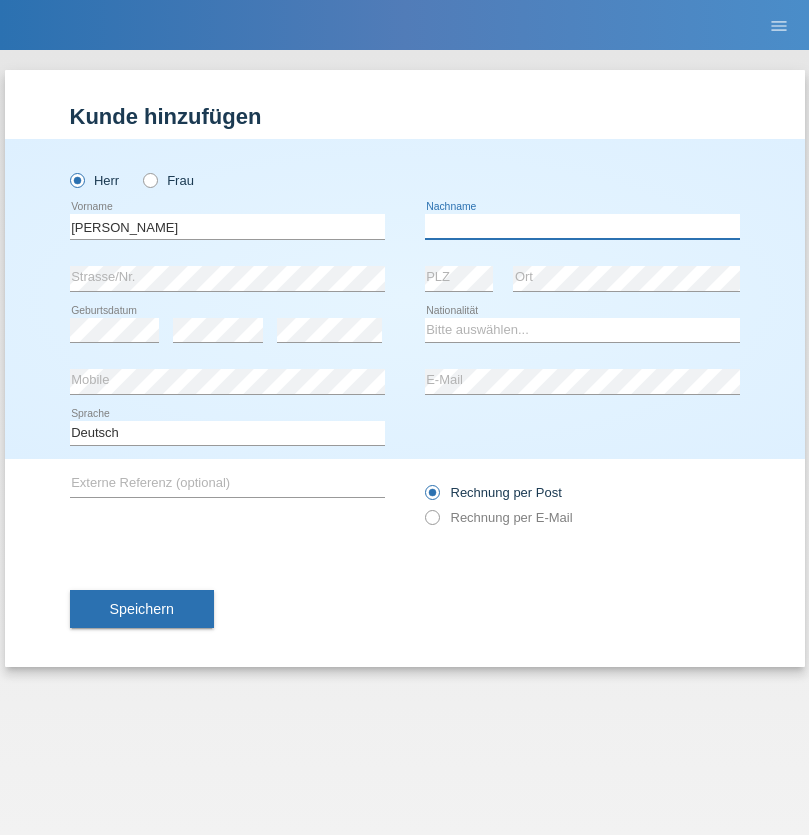 click at bounding box center [582, 226] 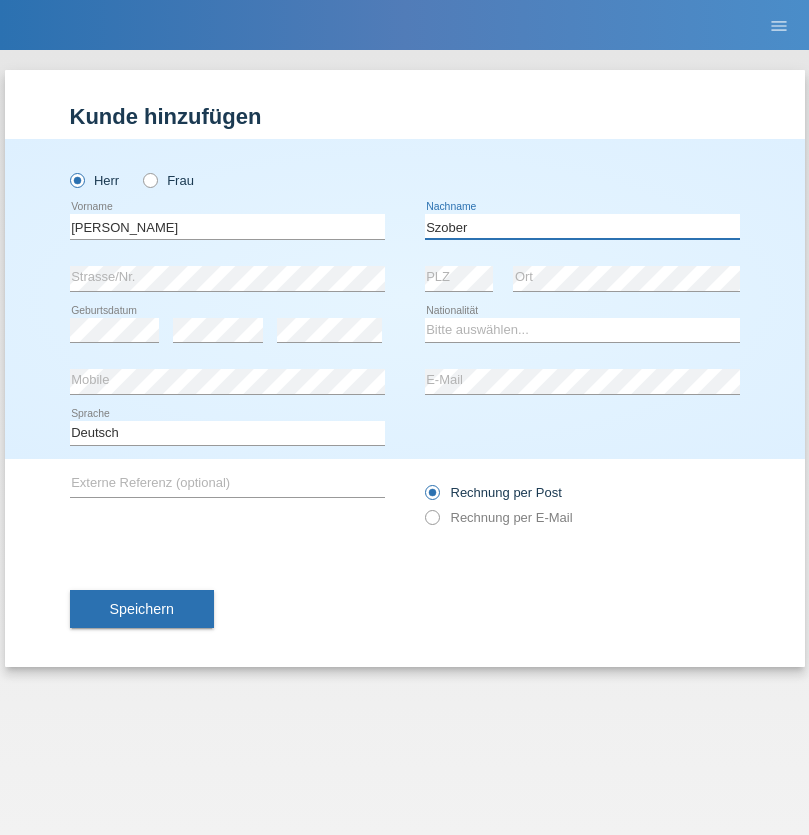 type on "Szober" 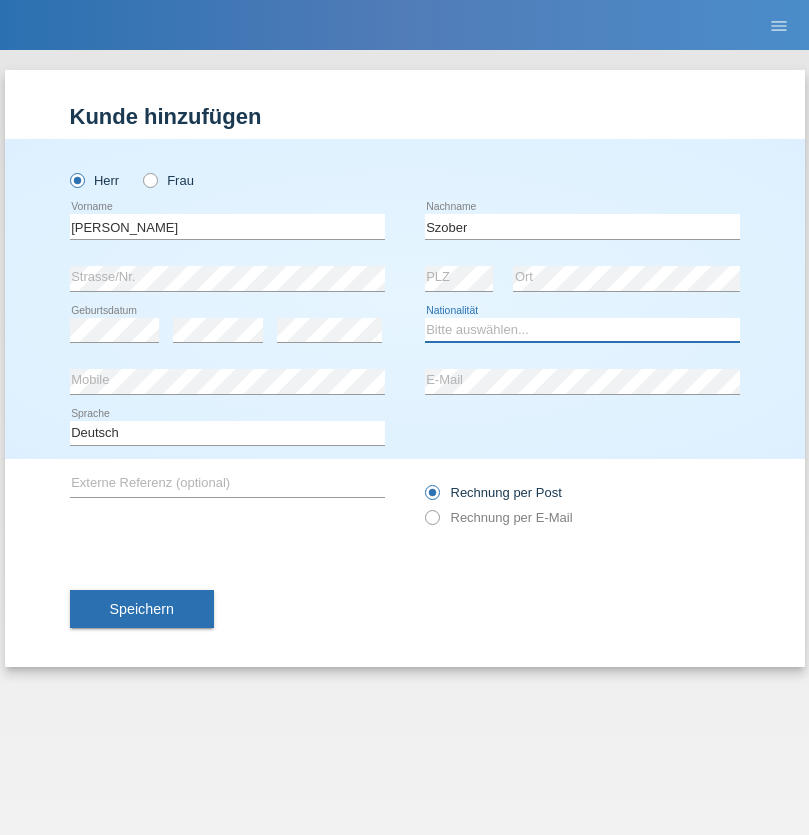select on "PL" 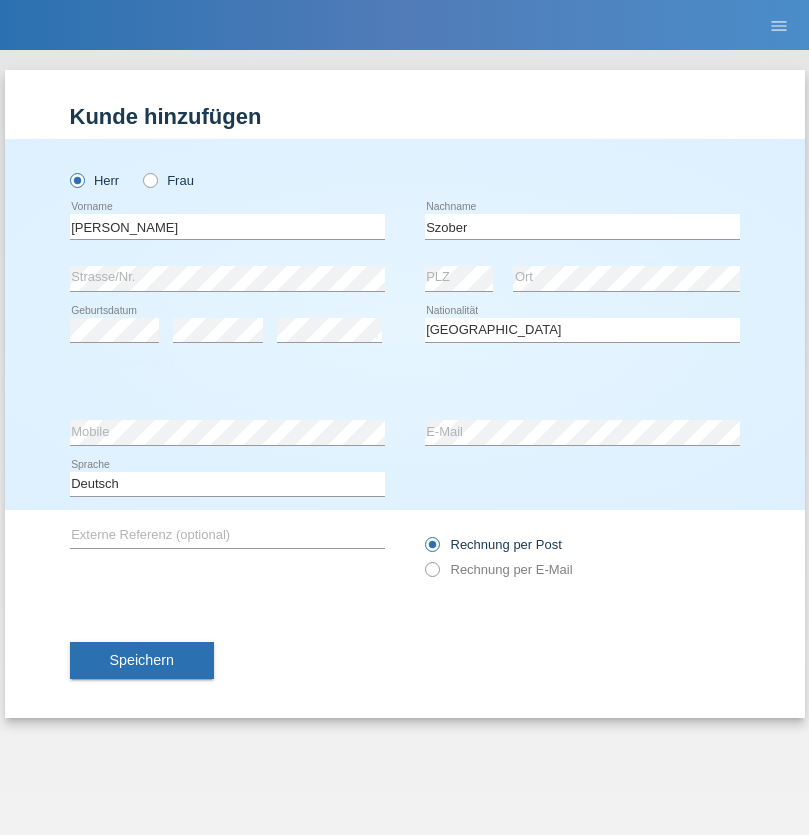 select on "C" 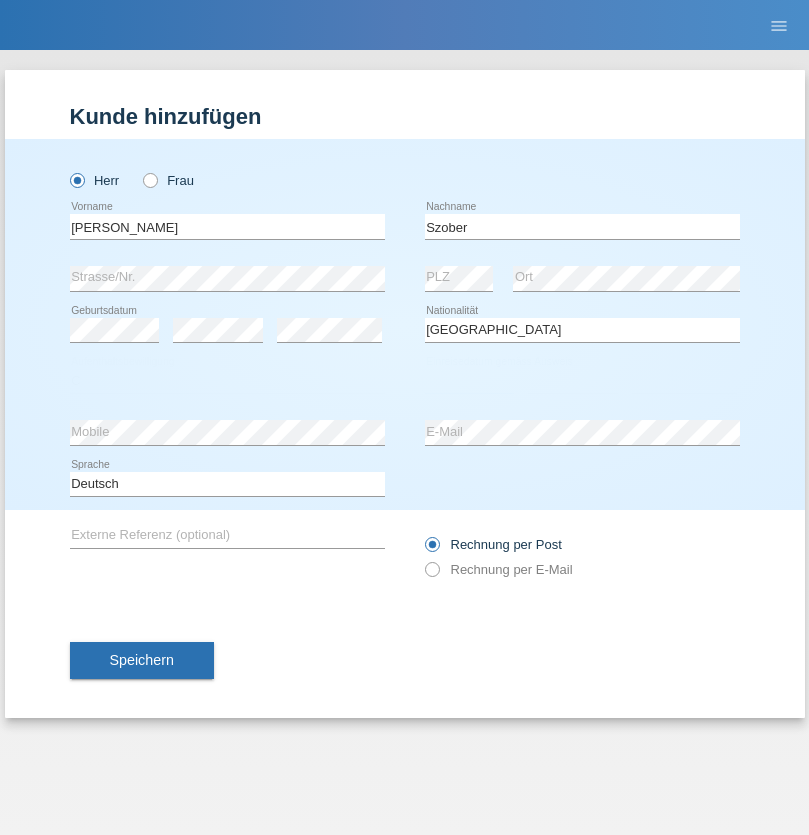 select on "01" 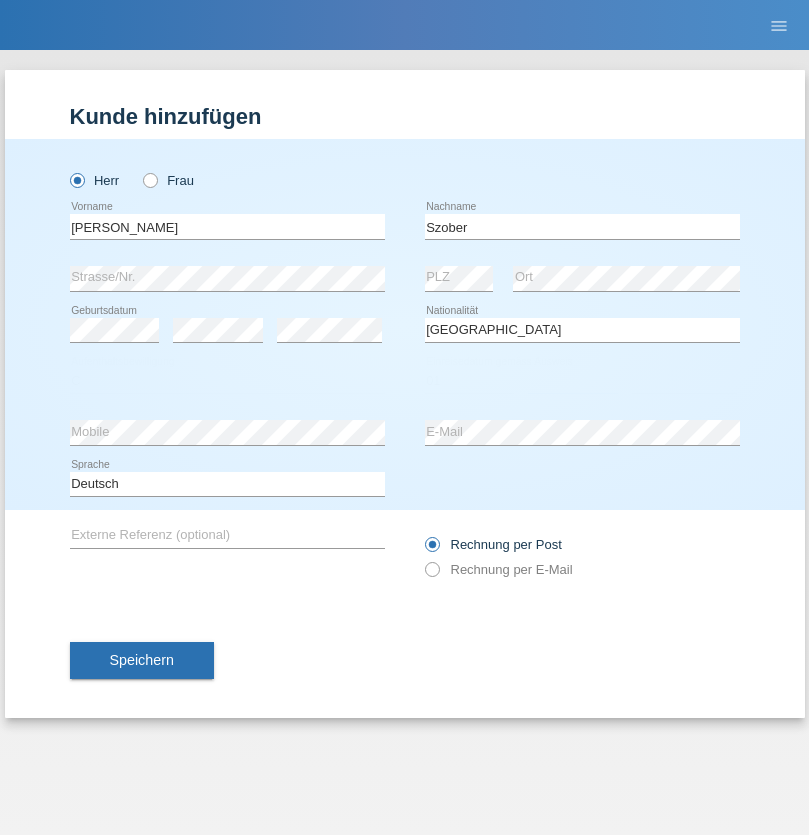 select on "05" 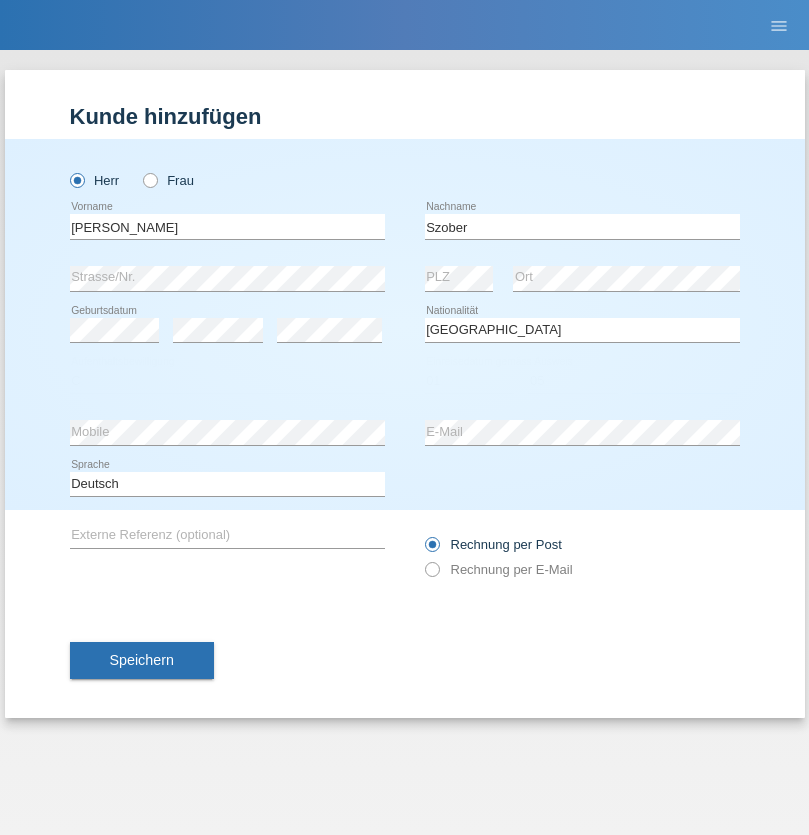 select on "2021" 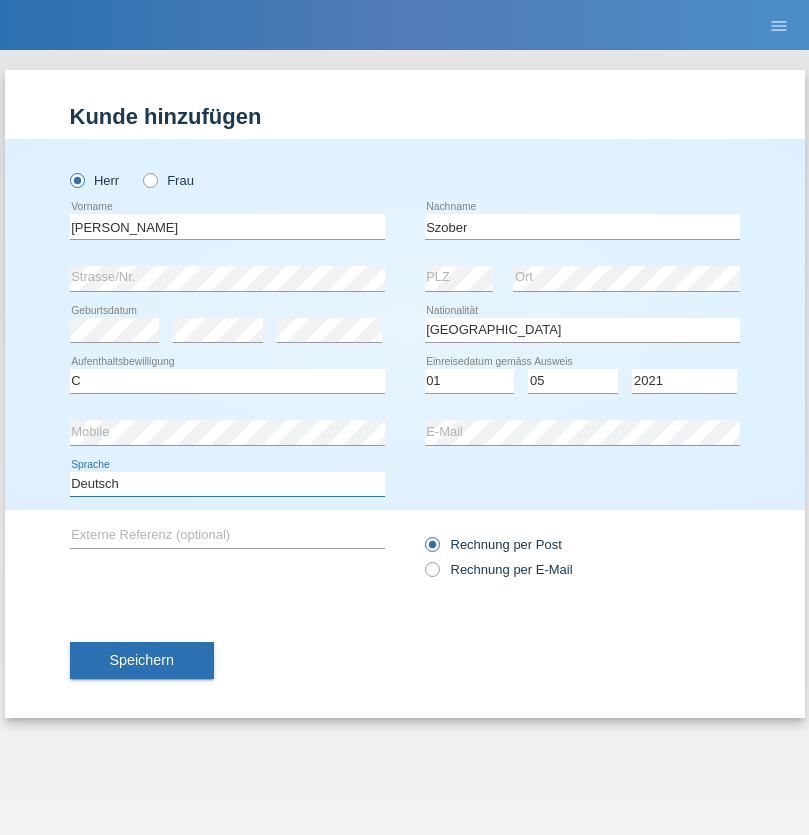 select on "en" 